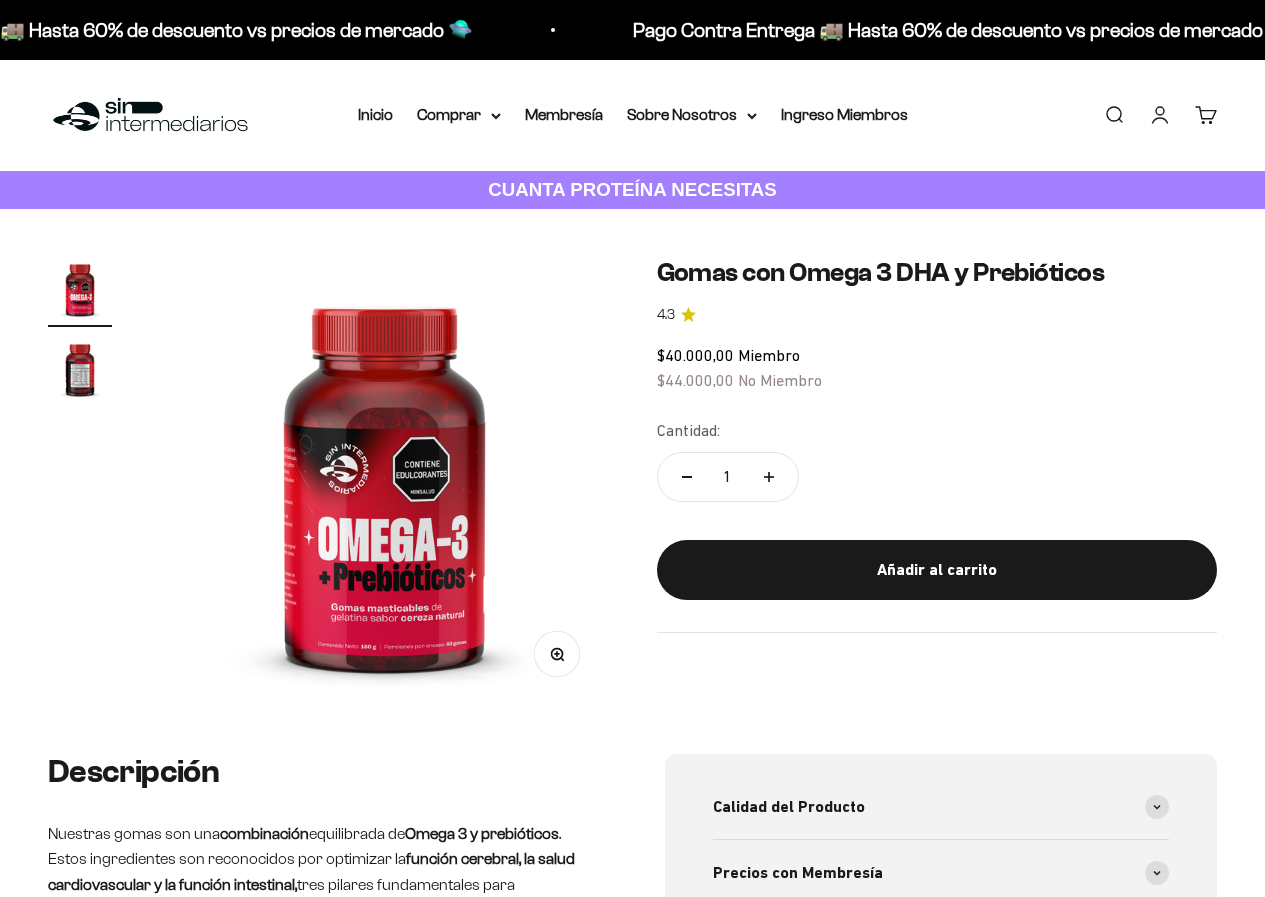 scroll, scrollTop: 0, scrollLeft: 0, axis: both 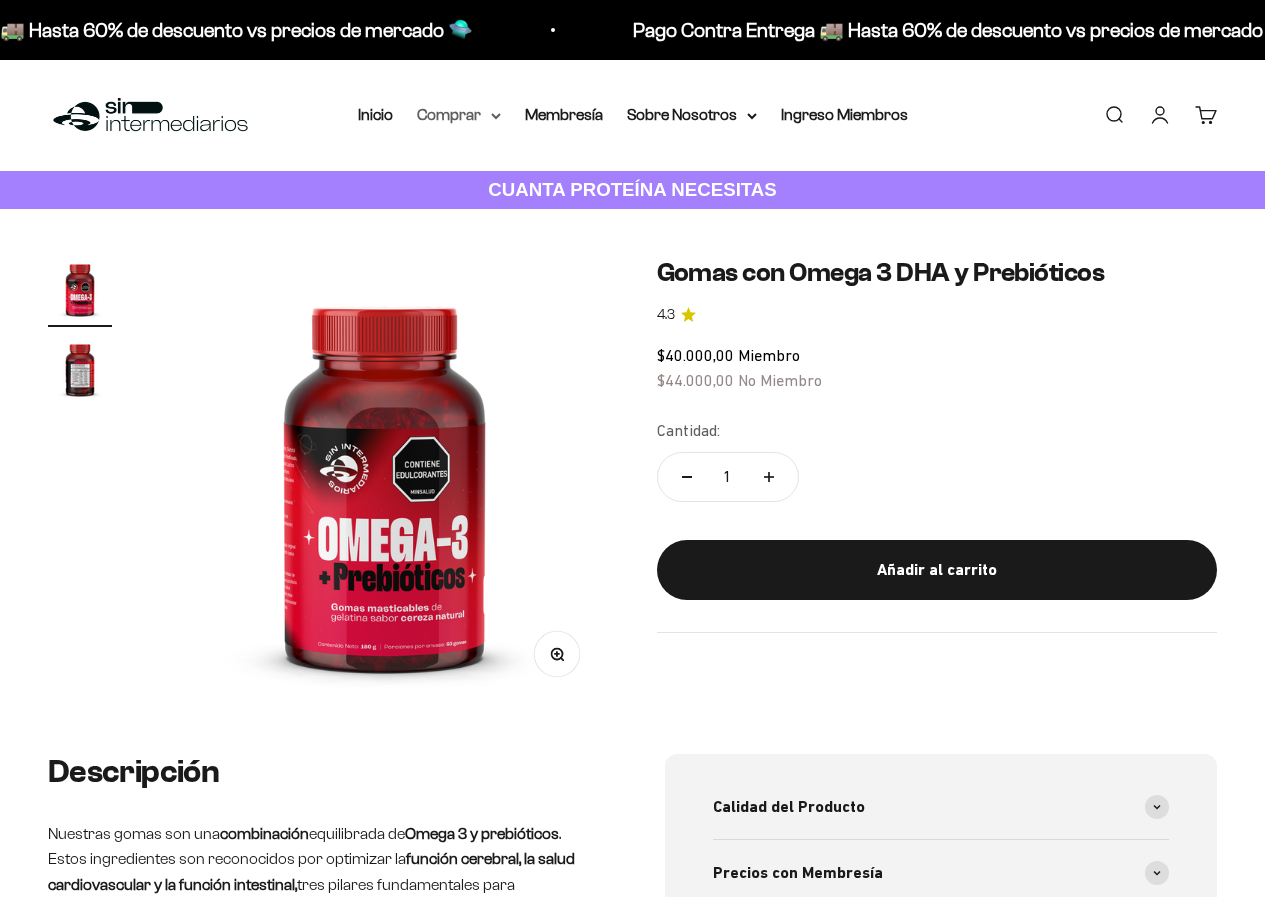 click on "Comprar" at bounding box center [459, 115] 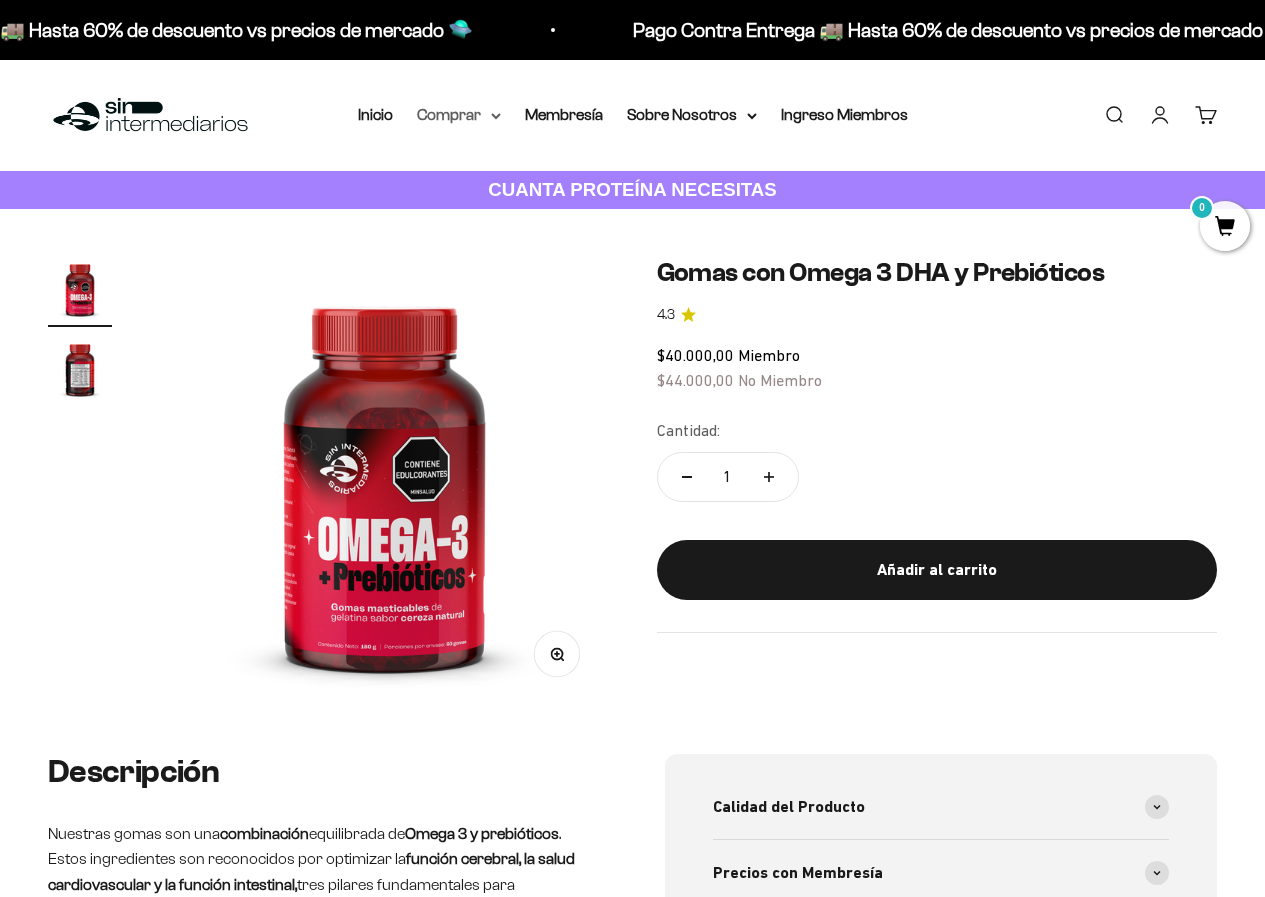 scroll, scrollTop: 0, scrollLeft: 0, axis: both 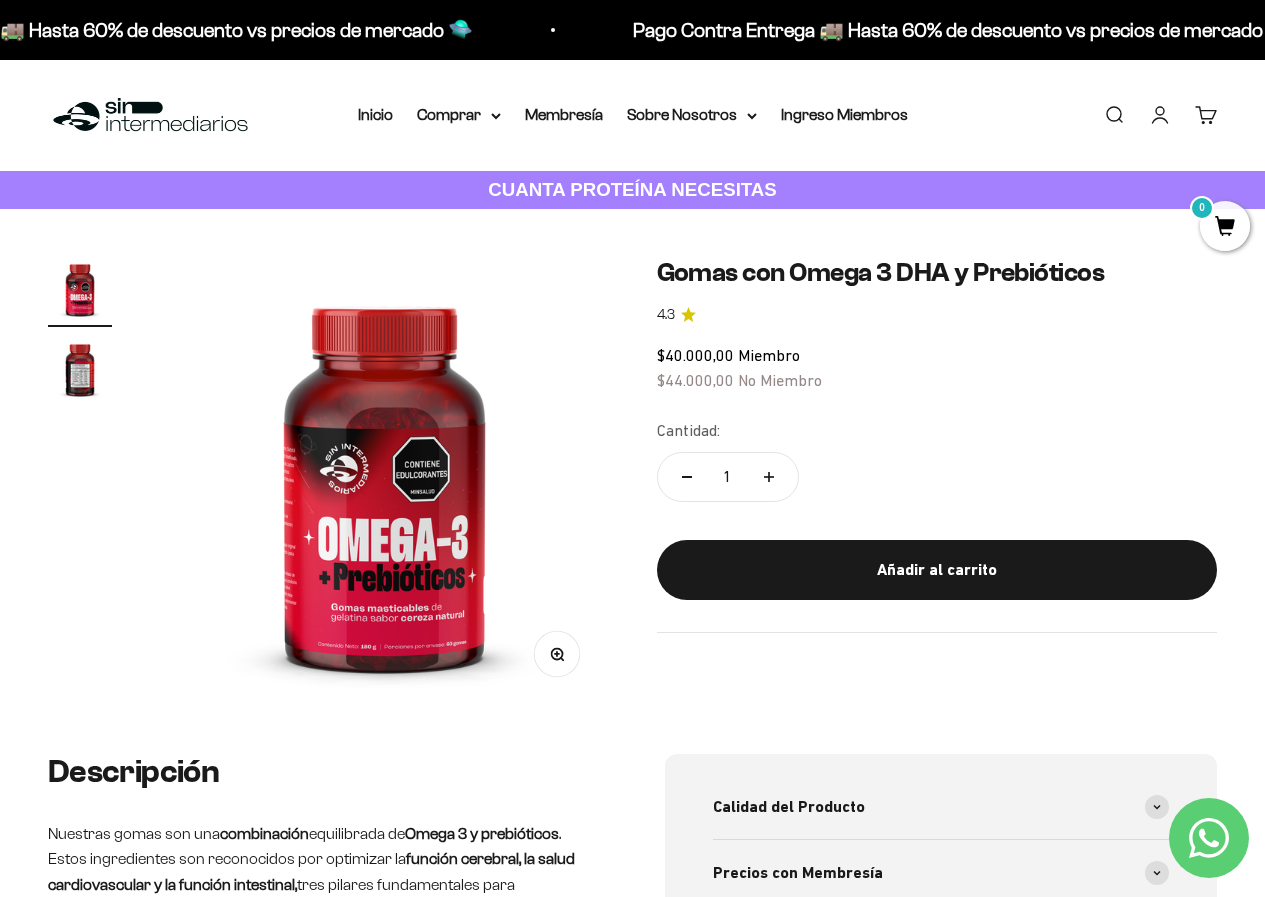 click on "Iniciar sesión" at bounding box center (1160, 115) 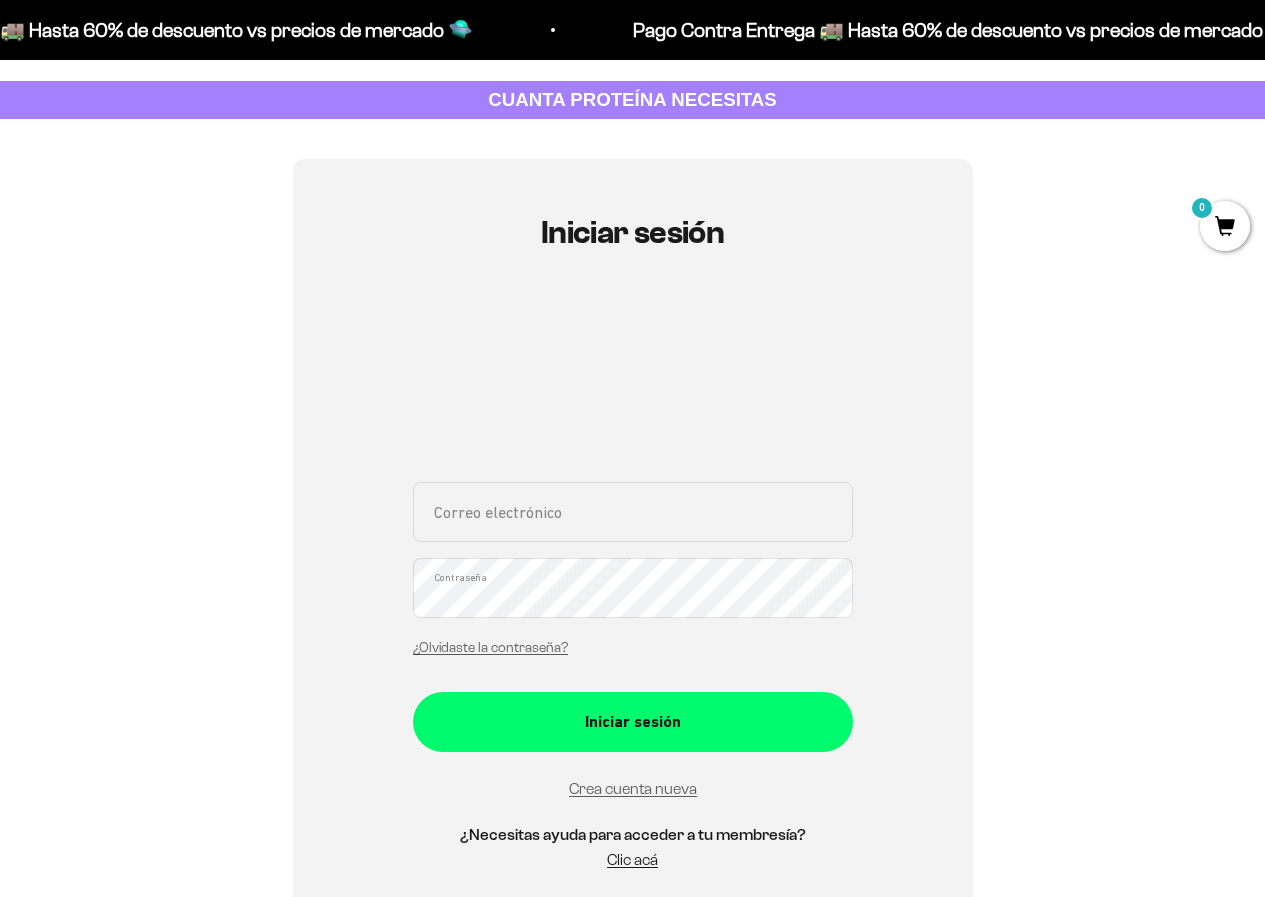 scroll, scrollTop: 200, scrollLeft: 0, axis: vertical 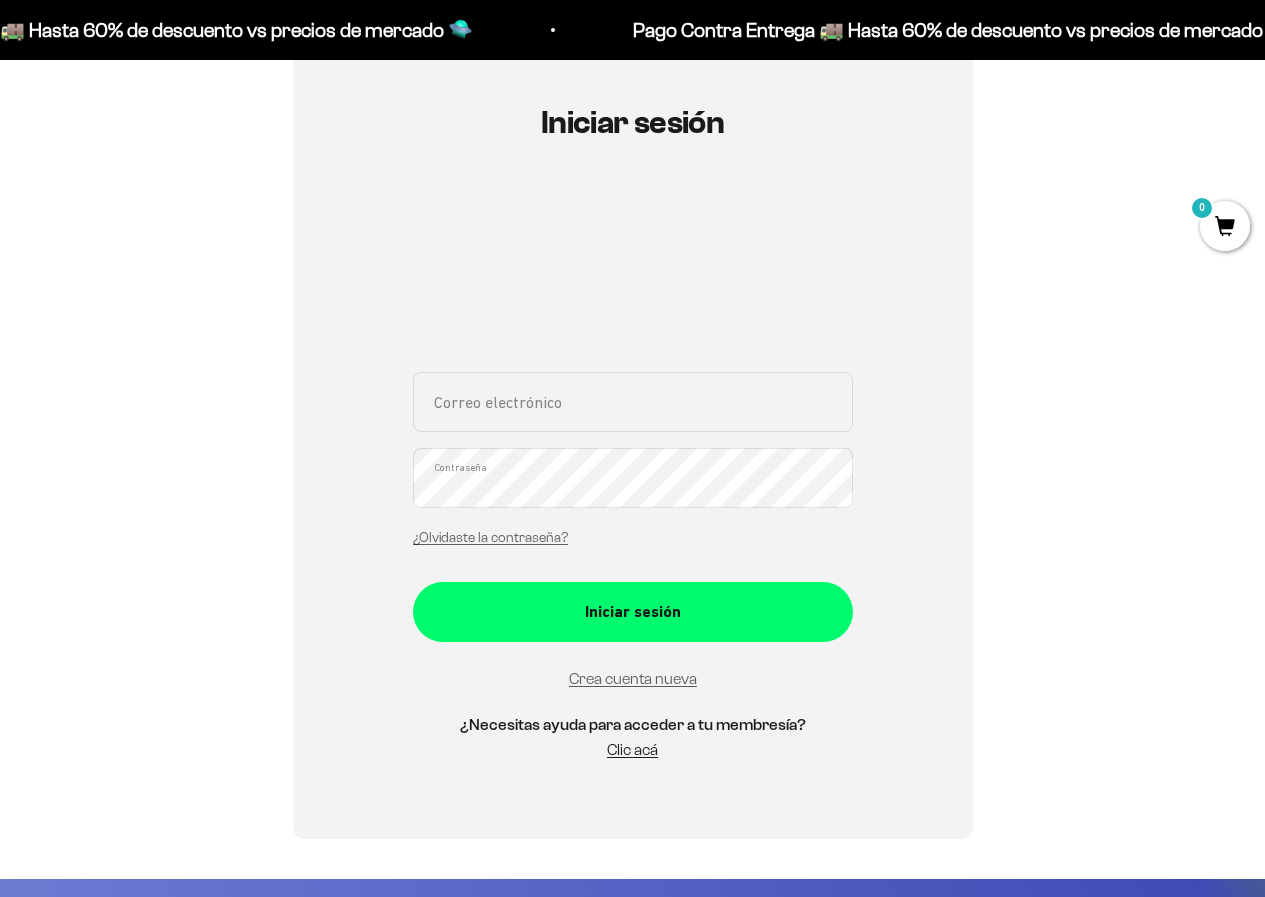 click on "Correo electrónico Contraseña
¿Olvidaste la contraseña?
Iniciar sesión
Crea cuenta nueva
¿Necesitas ayuda para acceder a tu membresía? Clic acá" at bounding box center (633, 577) 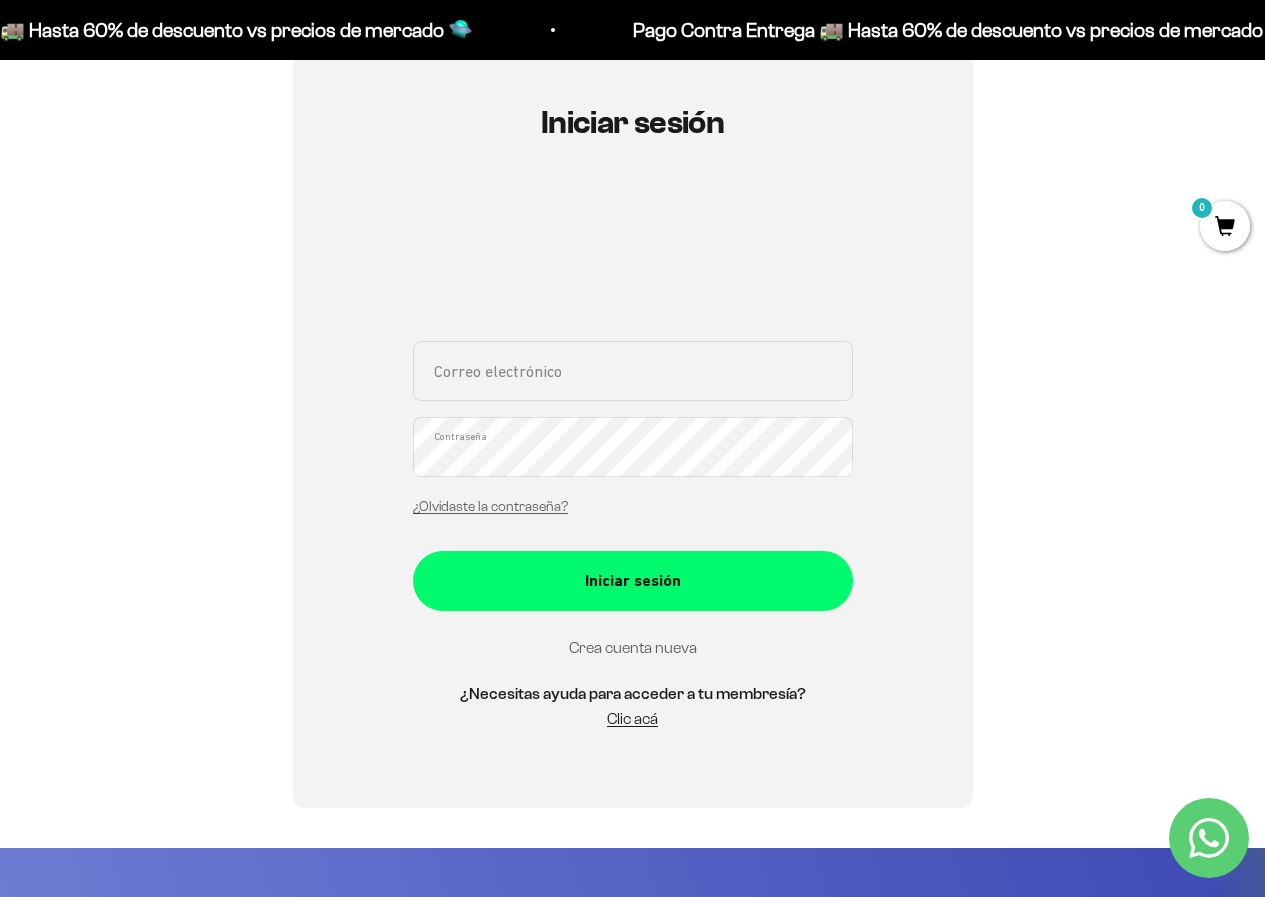 click on "Crea cuenta nueva" at bounding box center (633, 647) 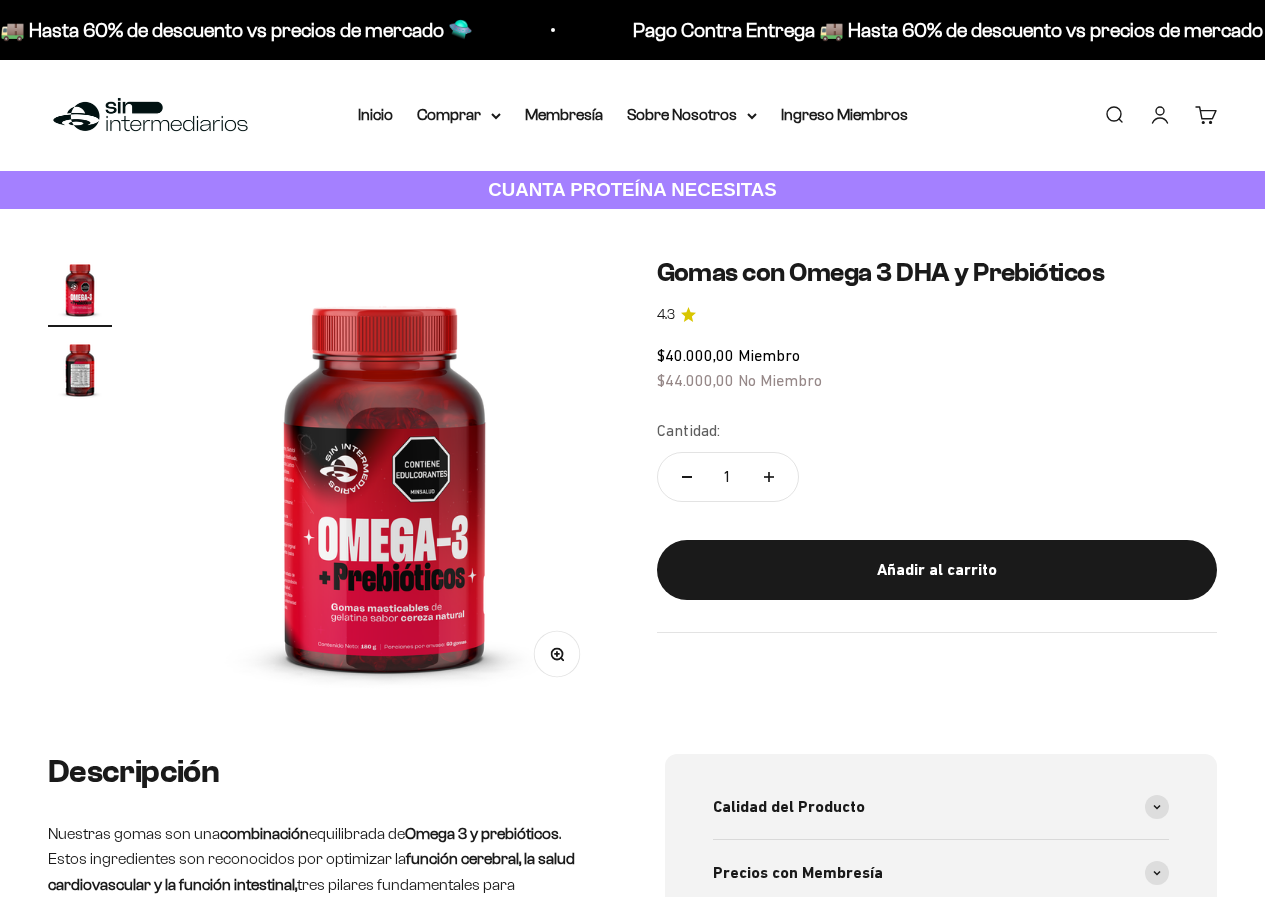click on "Iniciar sesión" at bounding box center [1160, 115] 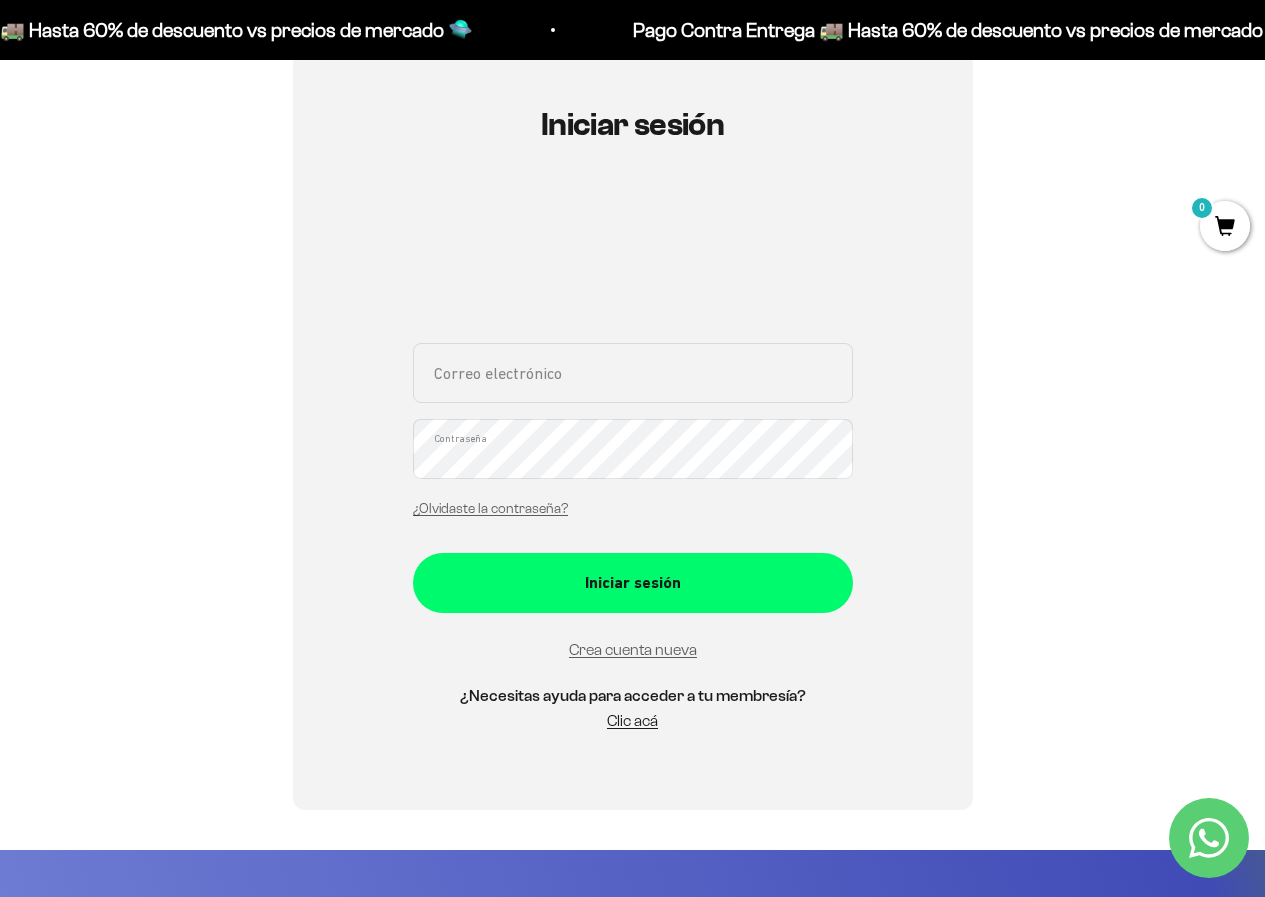 scroll, scrollTop: 200, scrollLeft: 0, axis: vertical 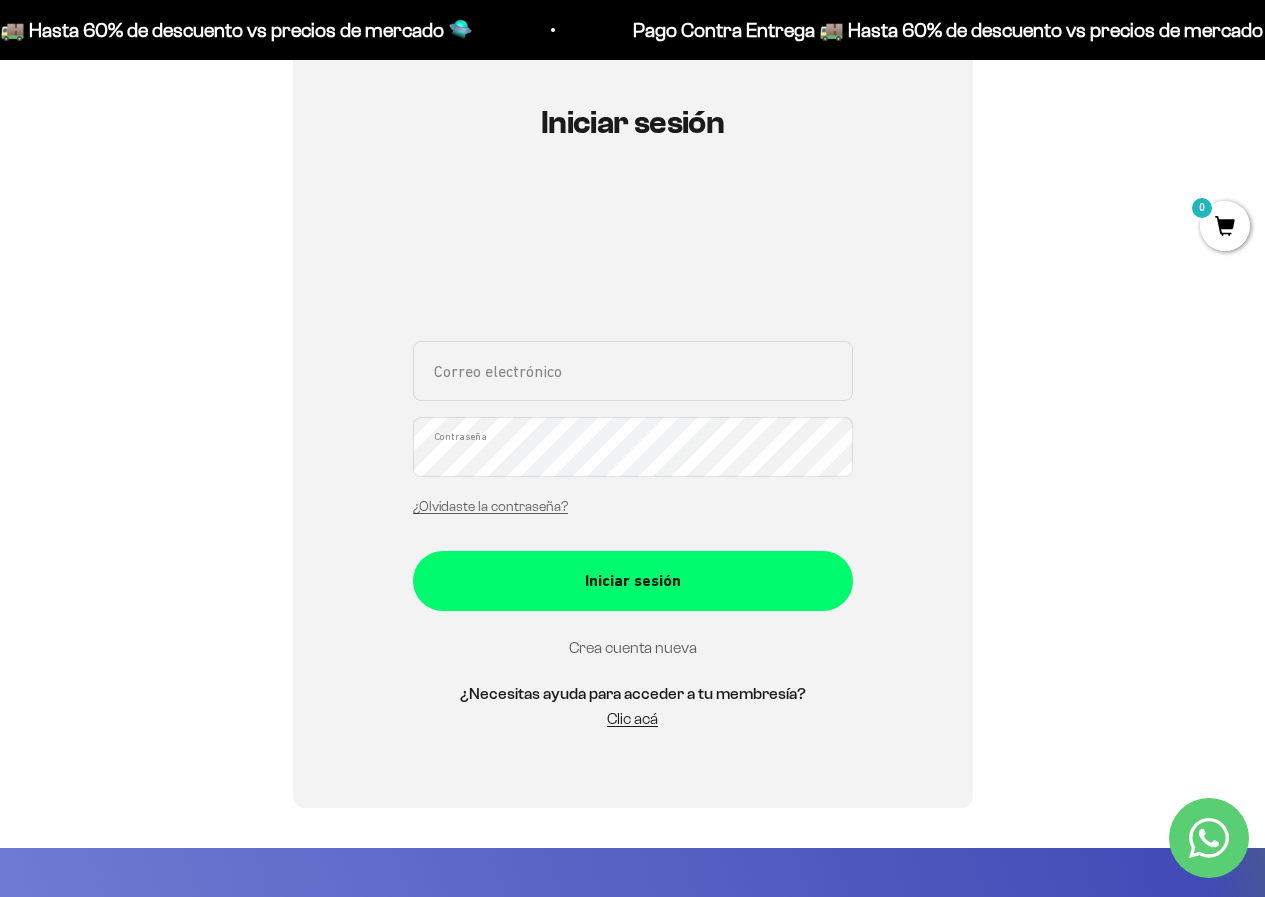 click on "Crea cuenta nueva" at bounding box center (633, 647) 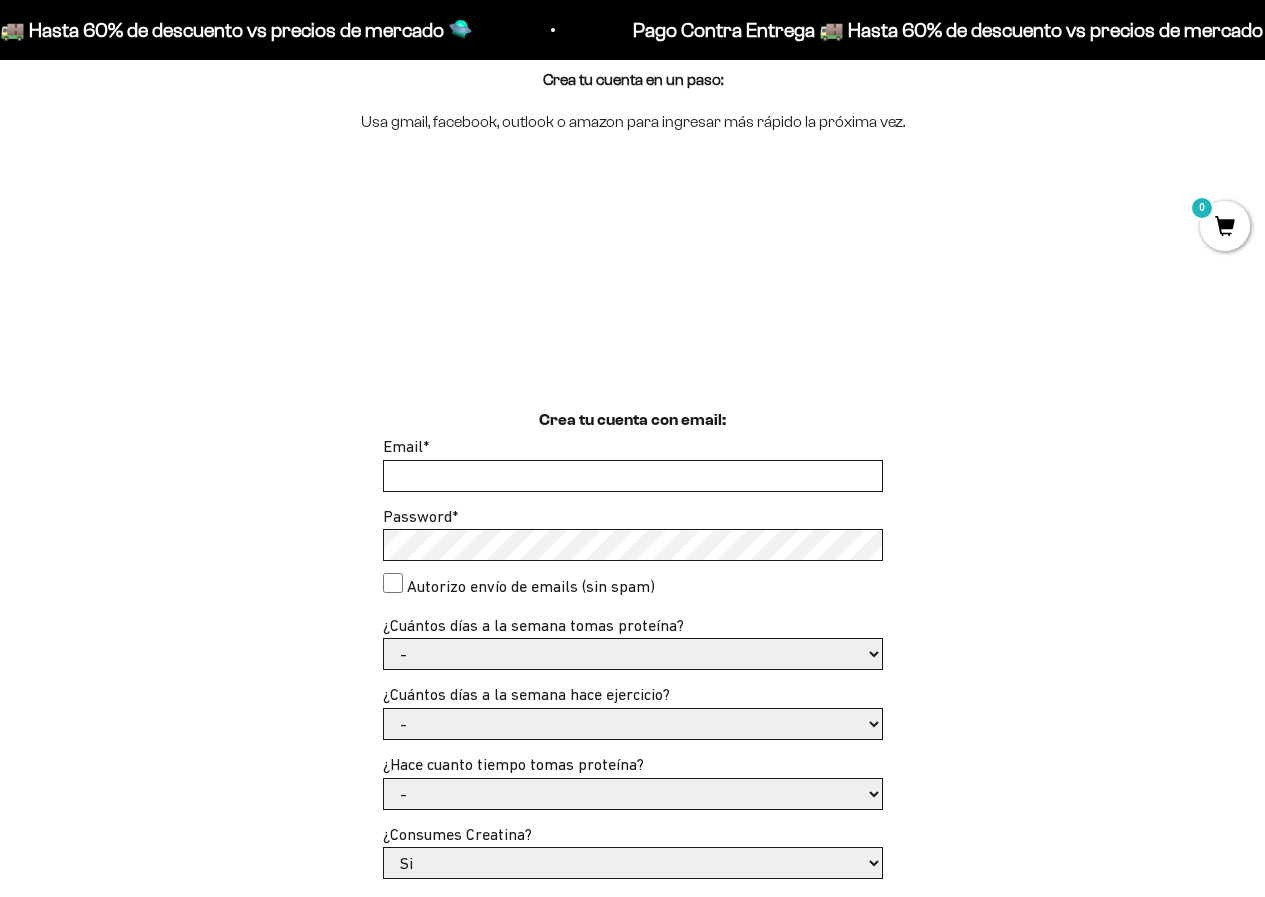 scroll, scrollTop: 300, scrollLeft: 0, axis: vertical 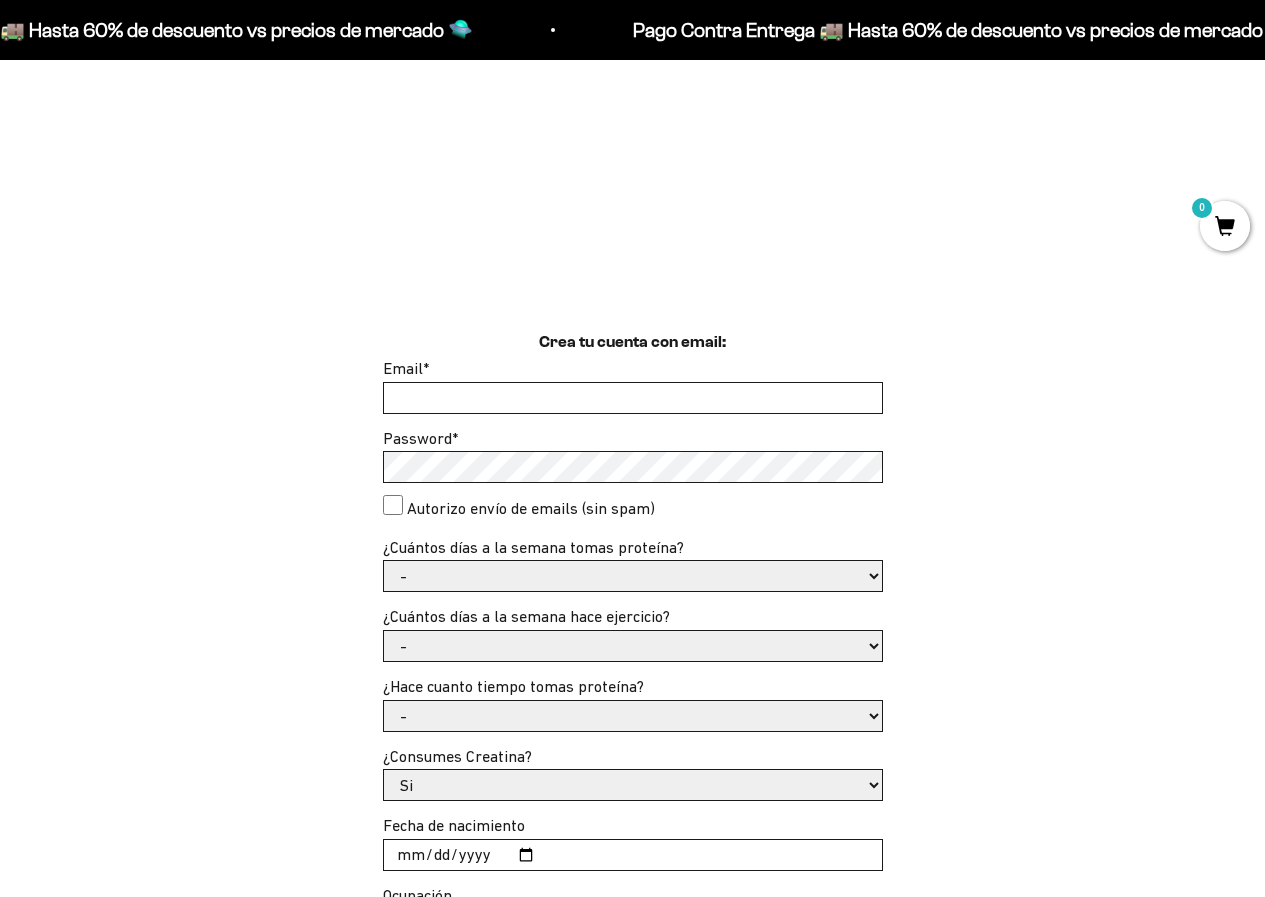 click on "Email
*" at bounding box center [633, 398] 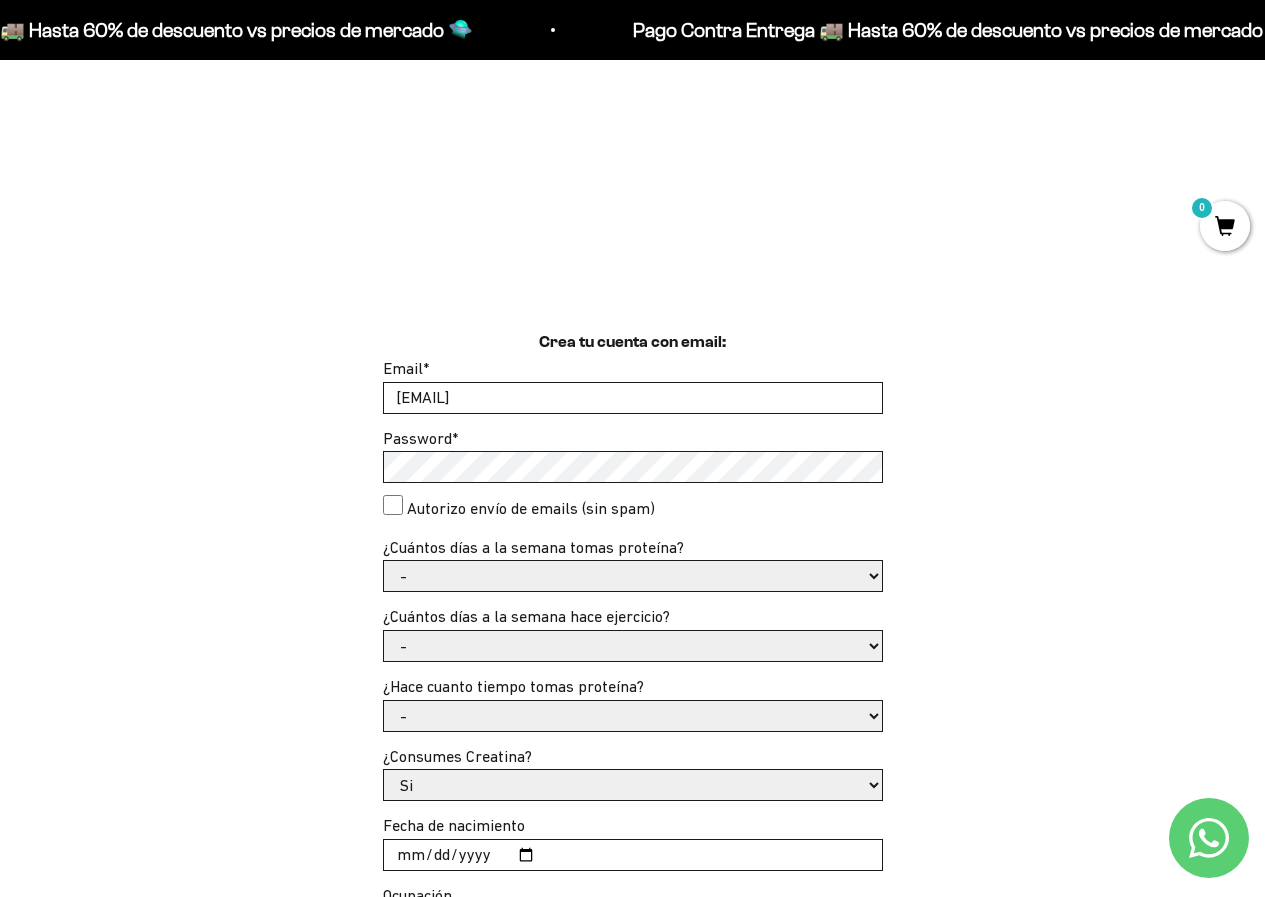 drag, startPoint x: 460, startPoint y: 401, endPoint x: 427, endPoint y: 394, distance: 33.734257 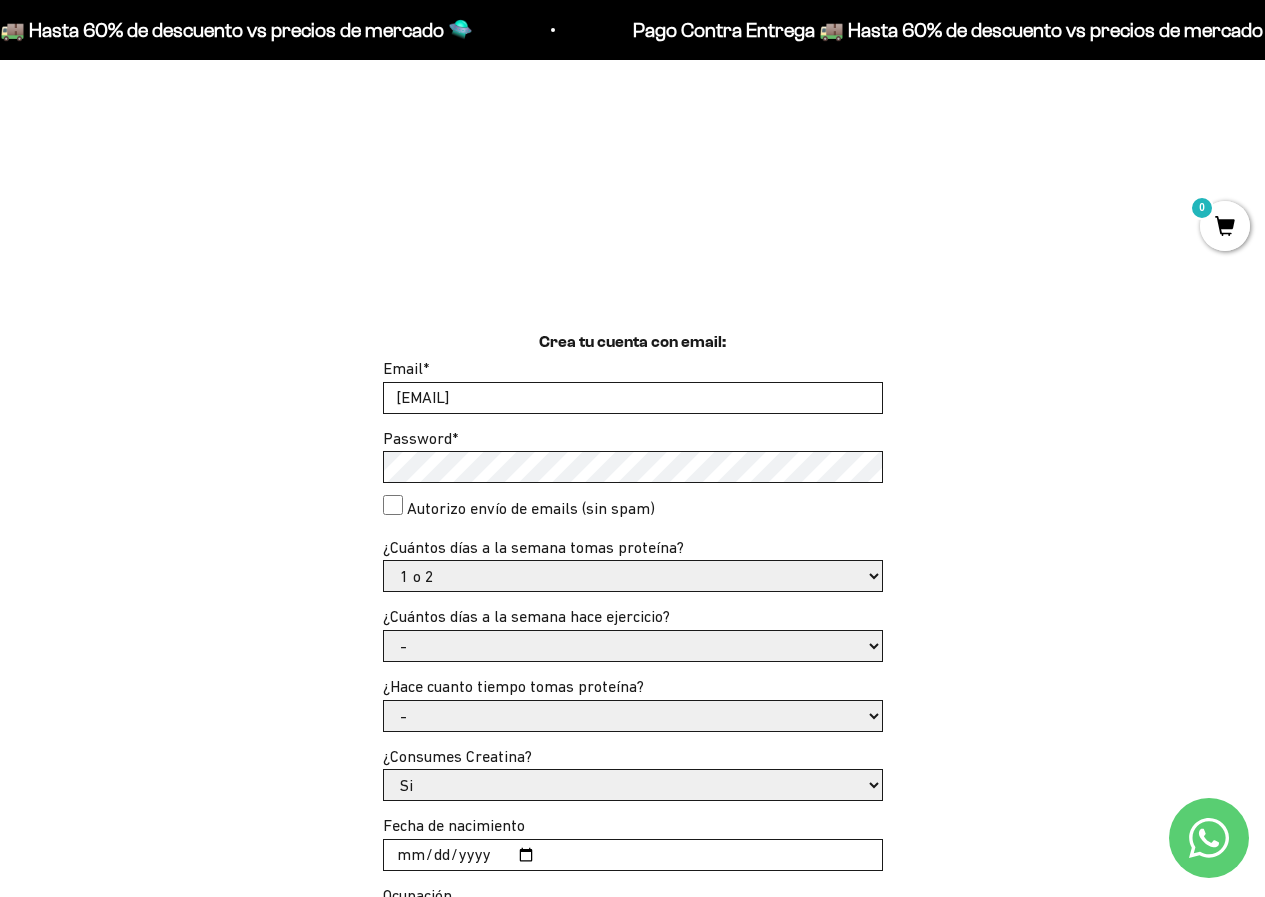 click on "-
1 o 2
3 a 5
6 o 7" at bounding box center (633, 576) 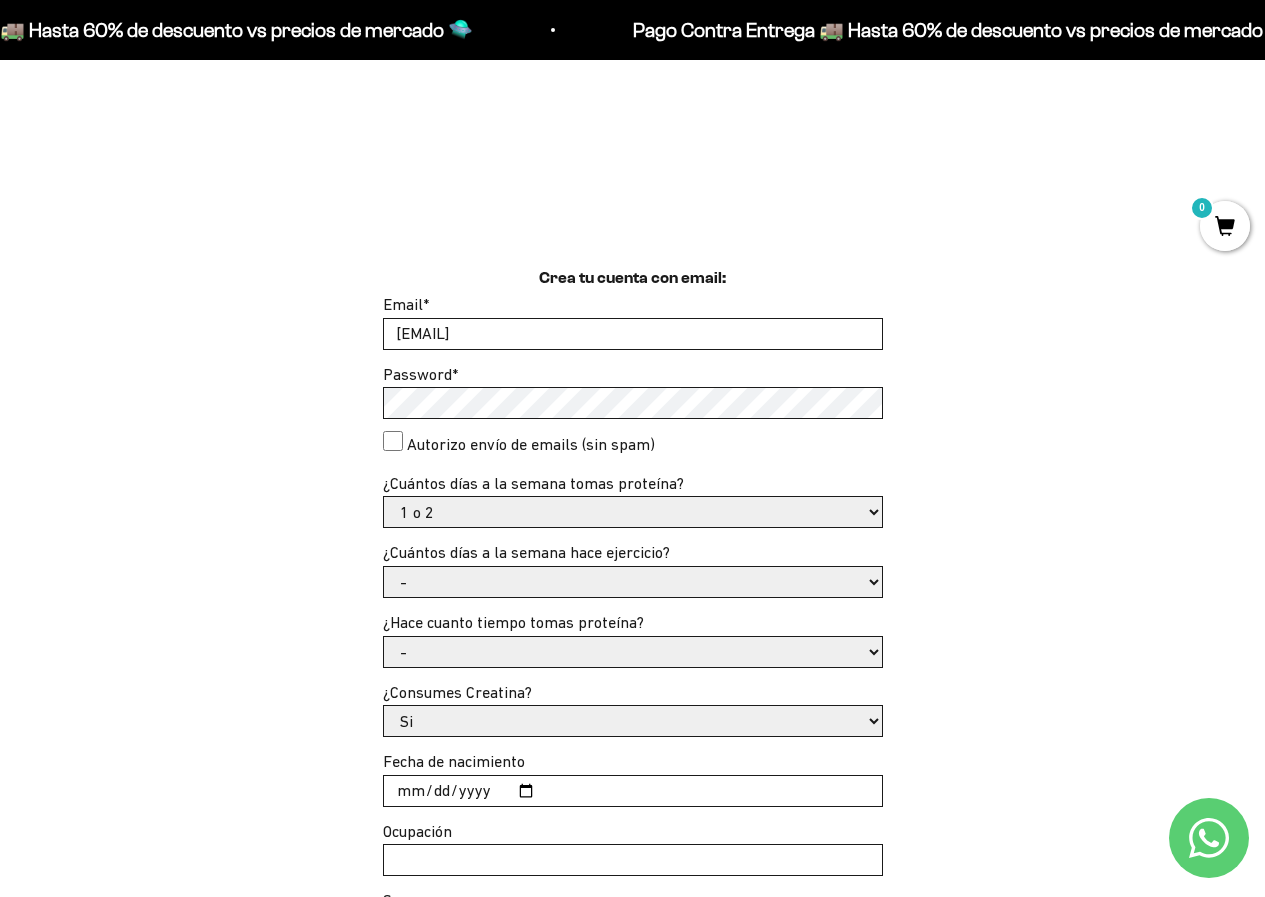 scroll, scrollTop: 400, scrollLeft: 0, axis: vertical 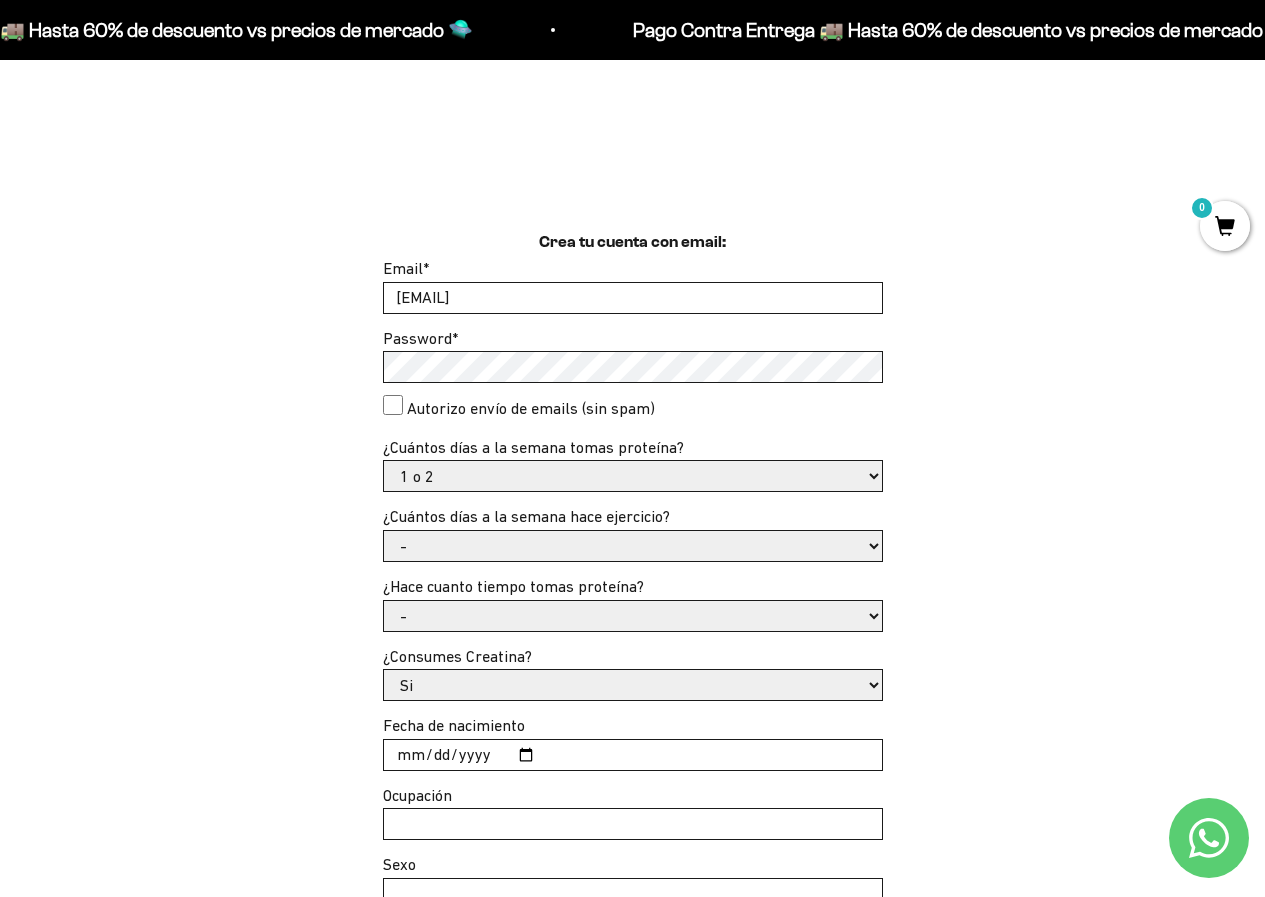 click on "-
No hago
1 a 2 días
3 a 5 días
6 o 7 días" at bounding box center (633, 546) 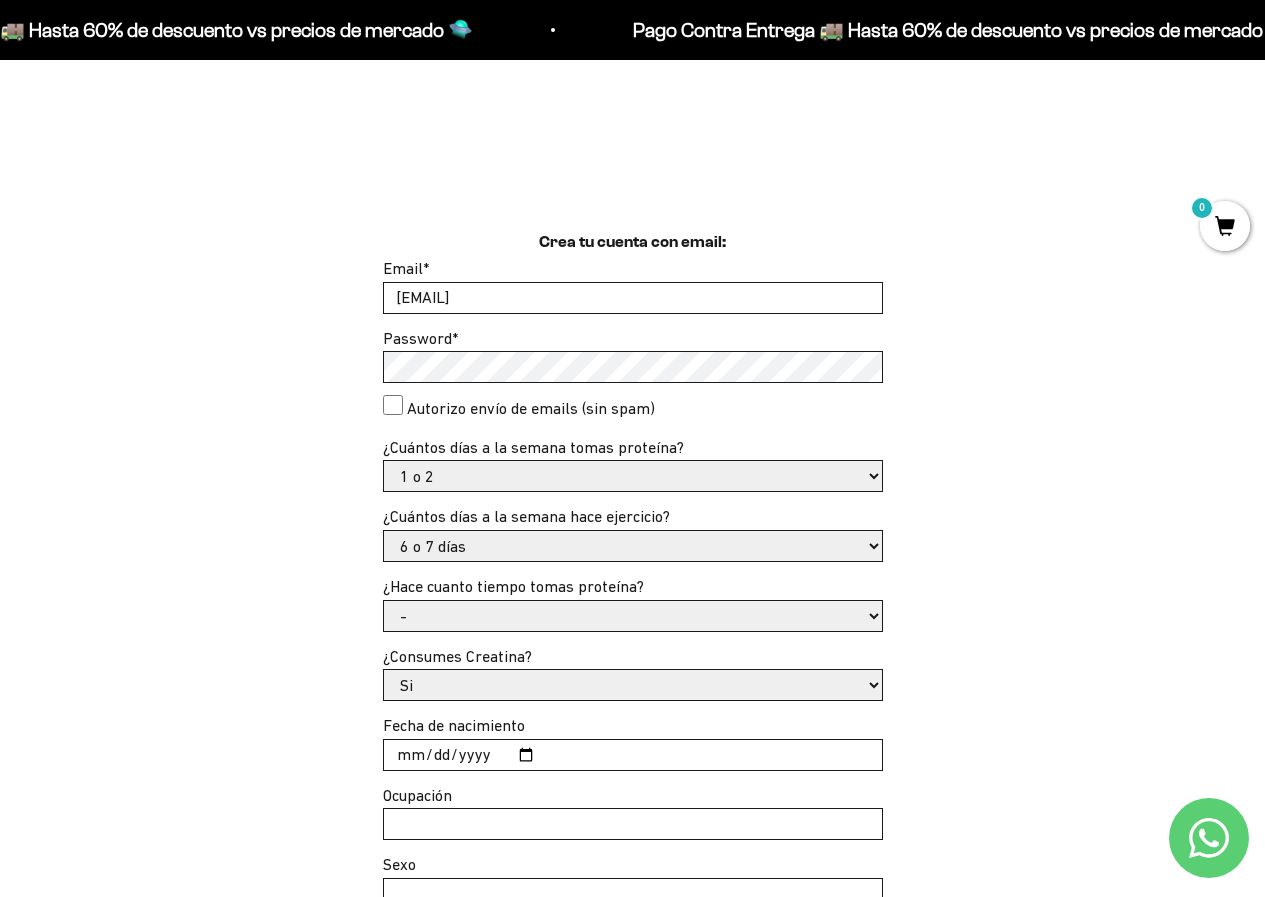click on "-
No hago
1 a 2 días
3 a 5 días
6 o 7 días" at bounding box center [633, 546] 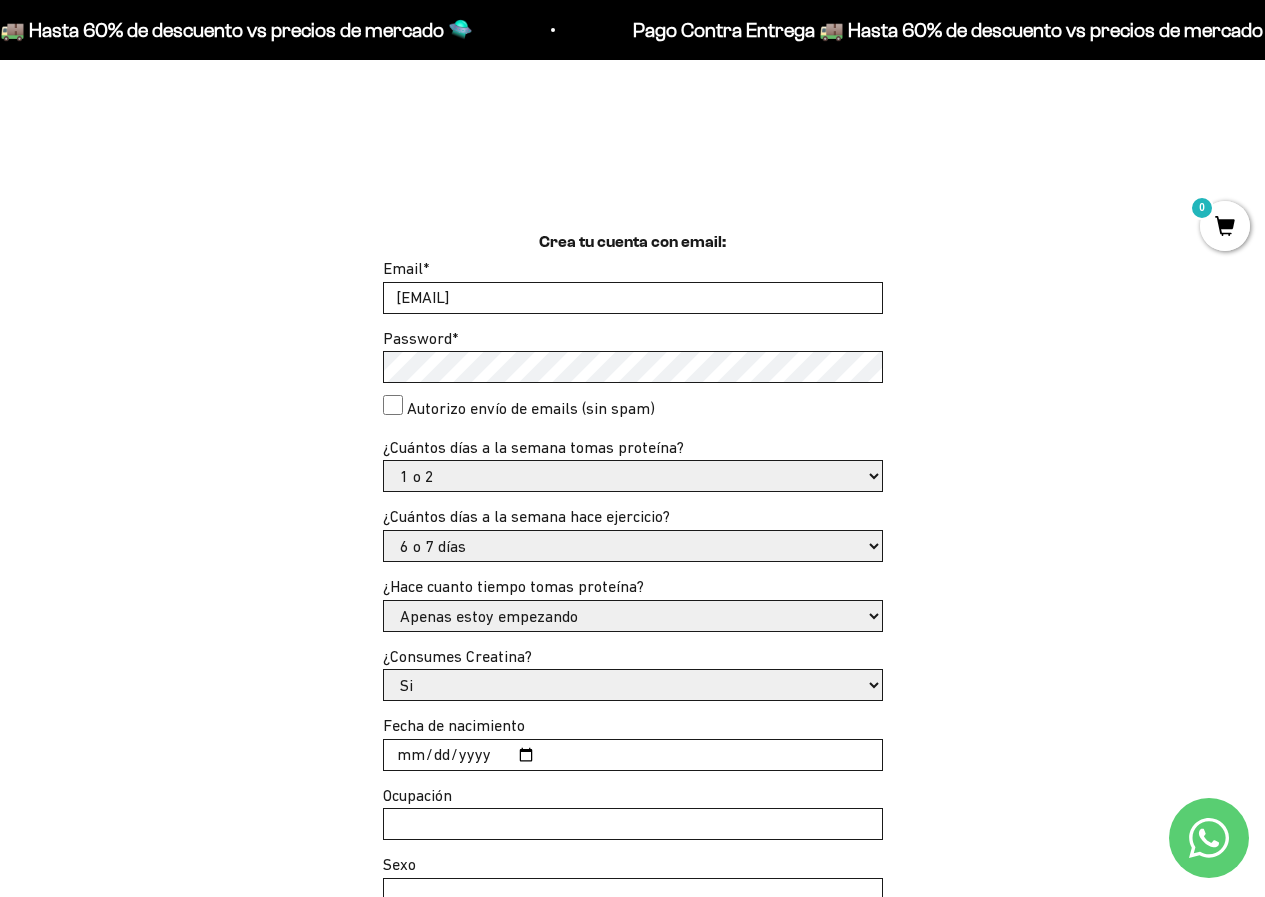 click on "-
Apenas estoy empezando
Menos de 6 meses
Más de 6 meses
Hace más de un año" at bounding box center (633, 616) 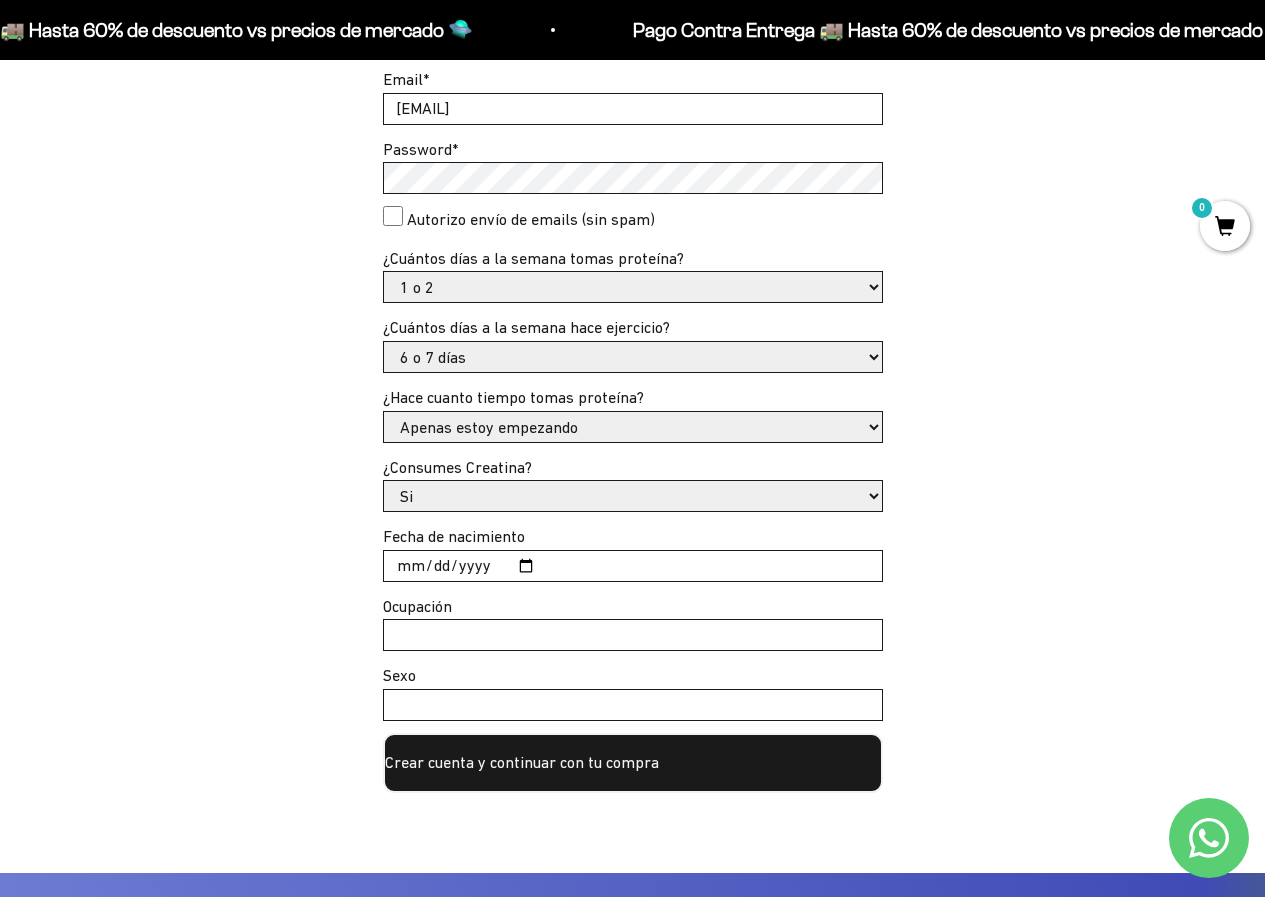 scroll, scrollTop: 600, scrollLeft: 0, axis: vertical 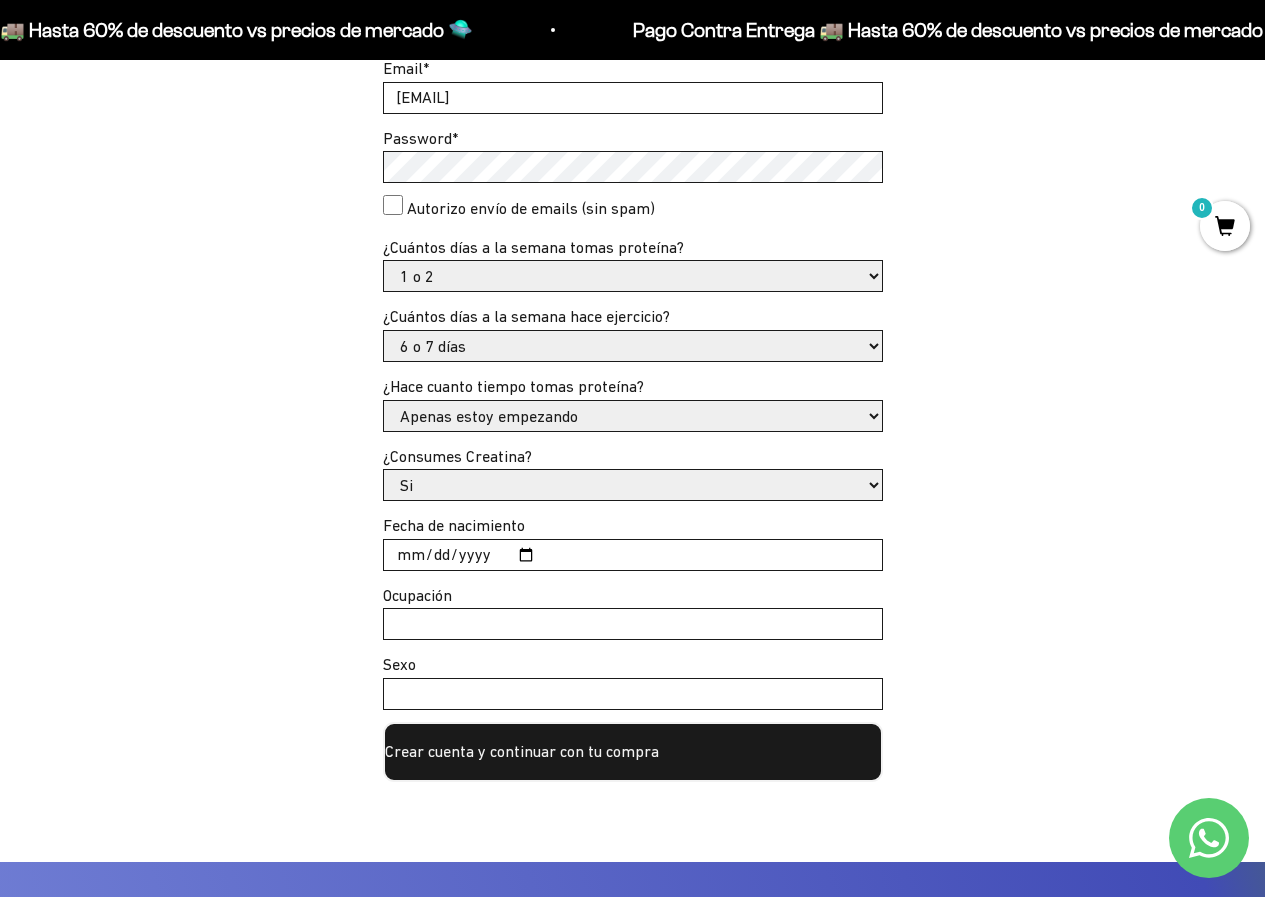 click on "Fecha de nacimiento" at bounding box center [633, 555] 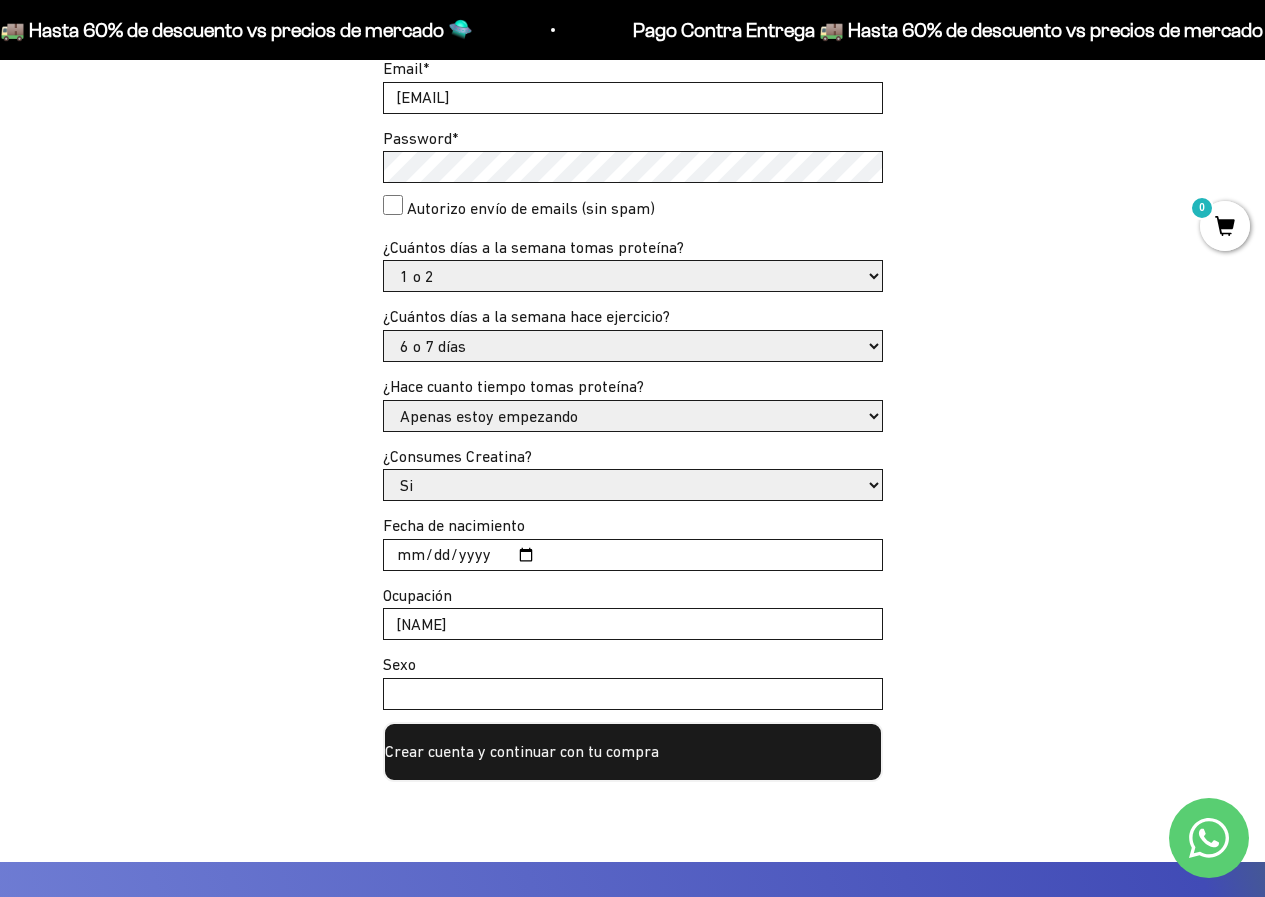 type on "abogada" 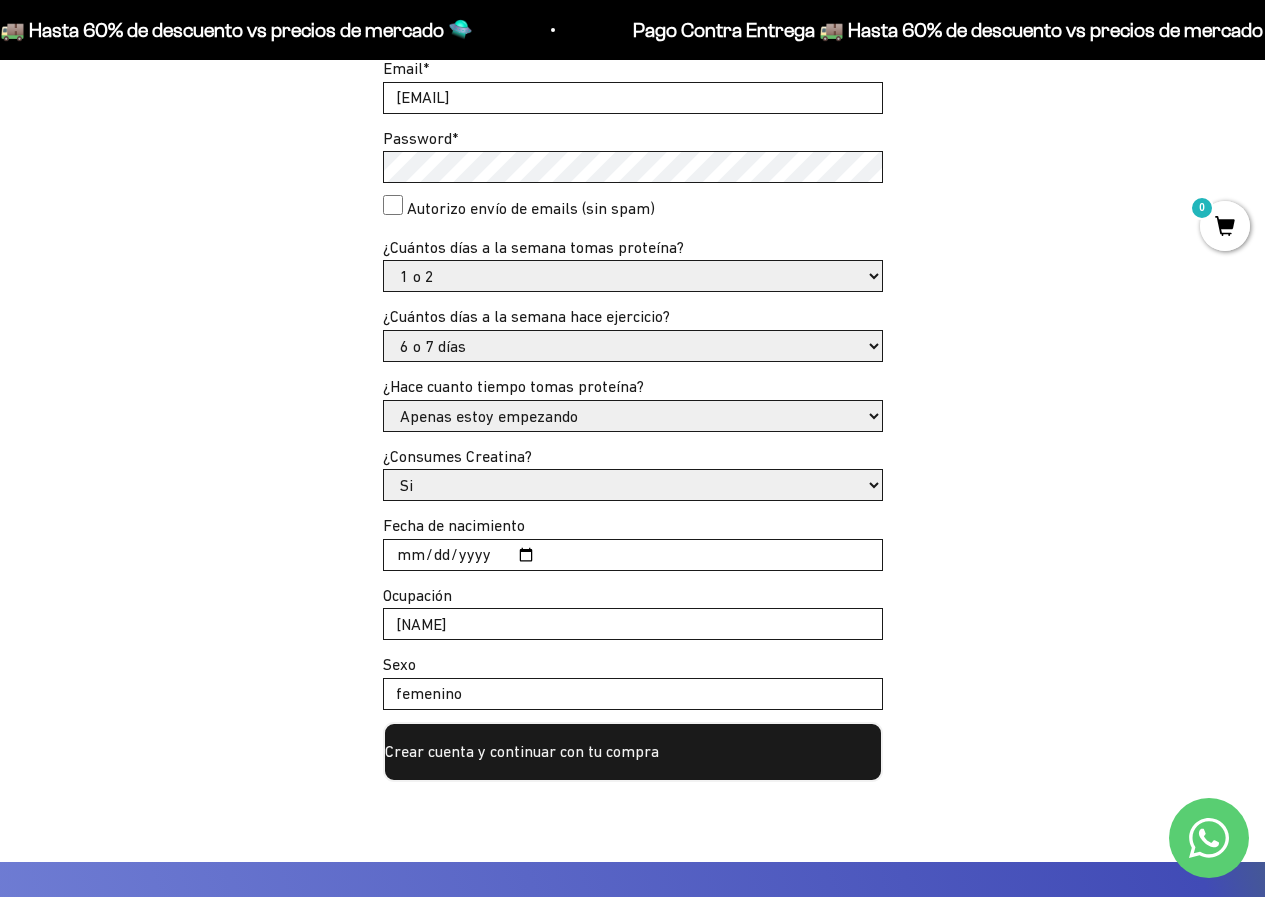 type on "femenino" 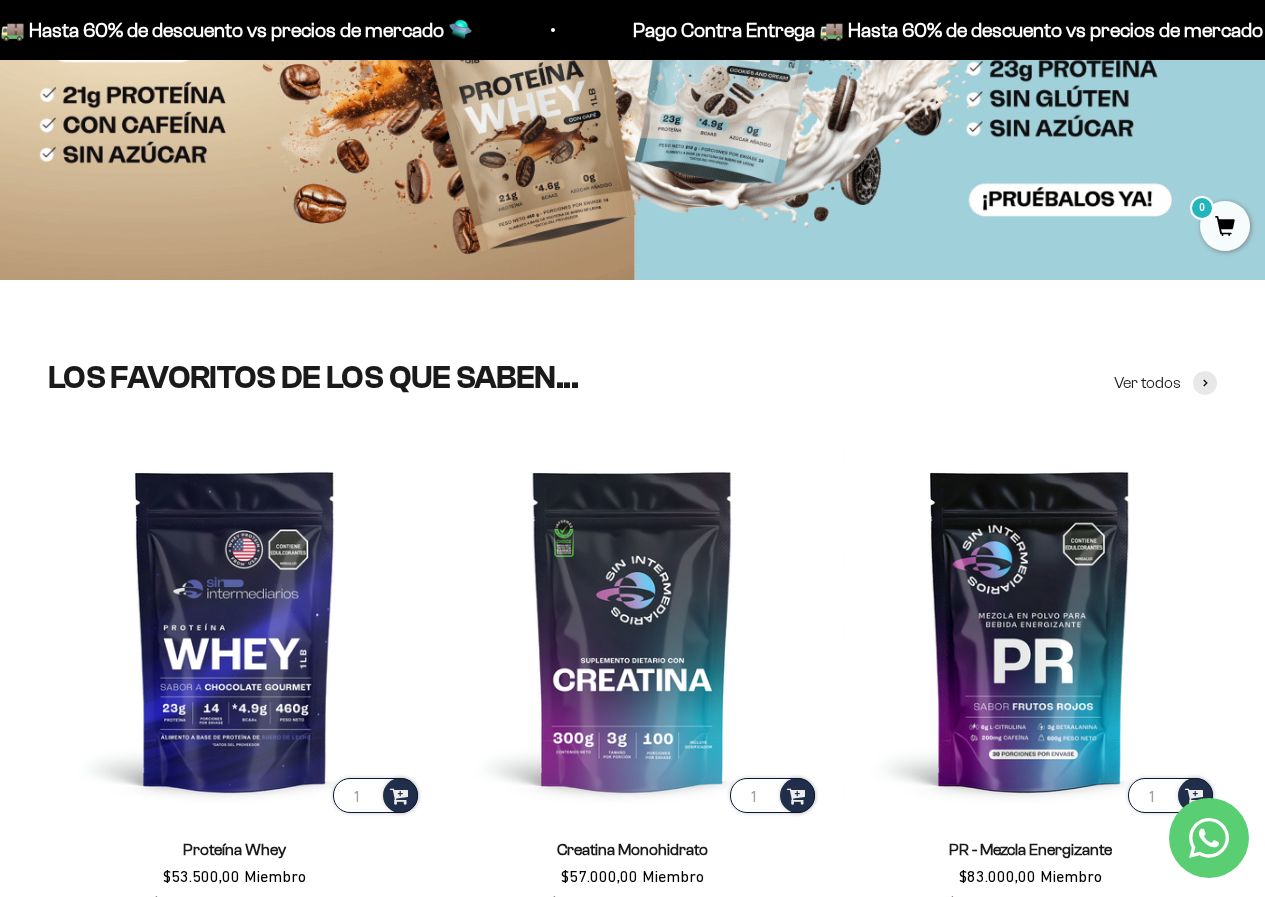 scroll, scrollTop: 0, scrollLeft: 0, axis: both 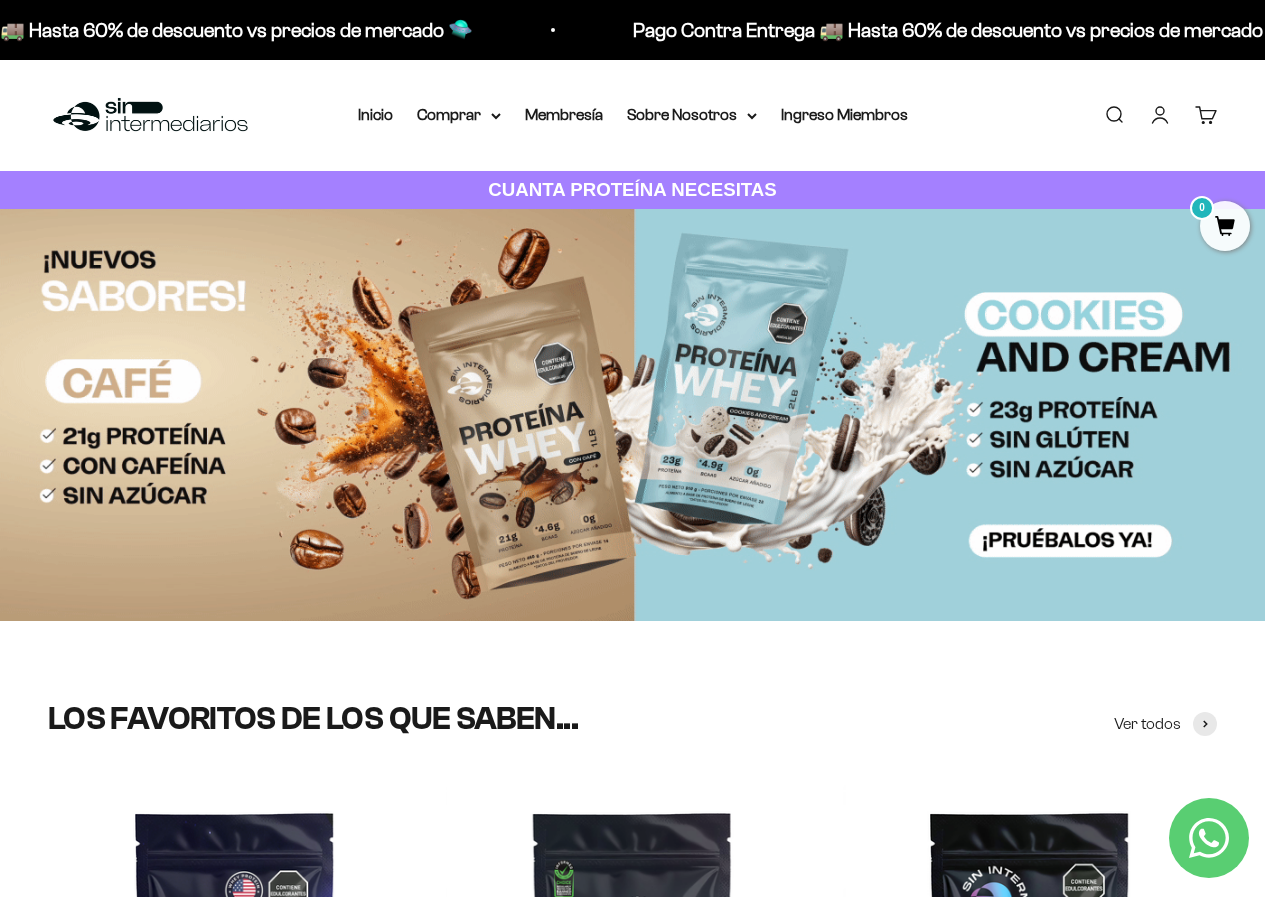 click on "Cuenta" at bounding box center [1160, 115] 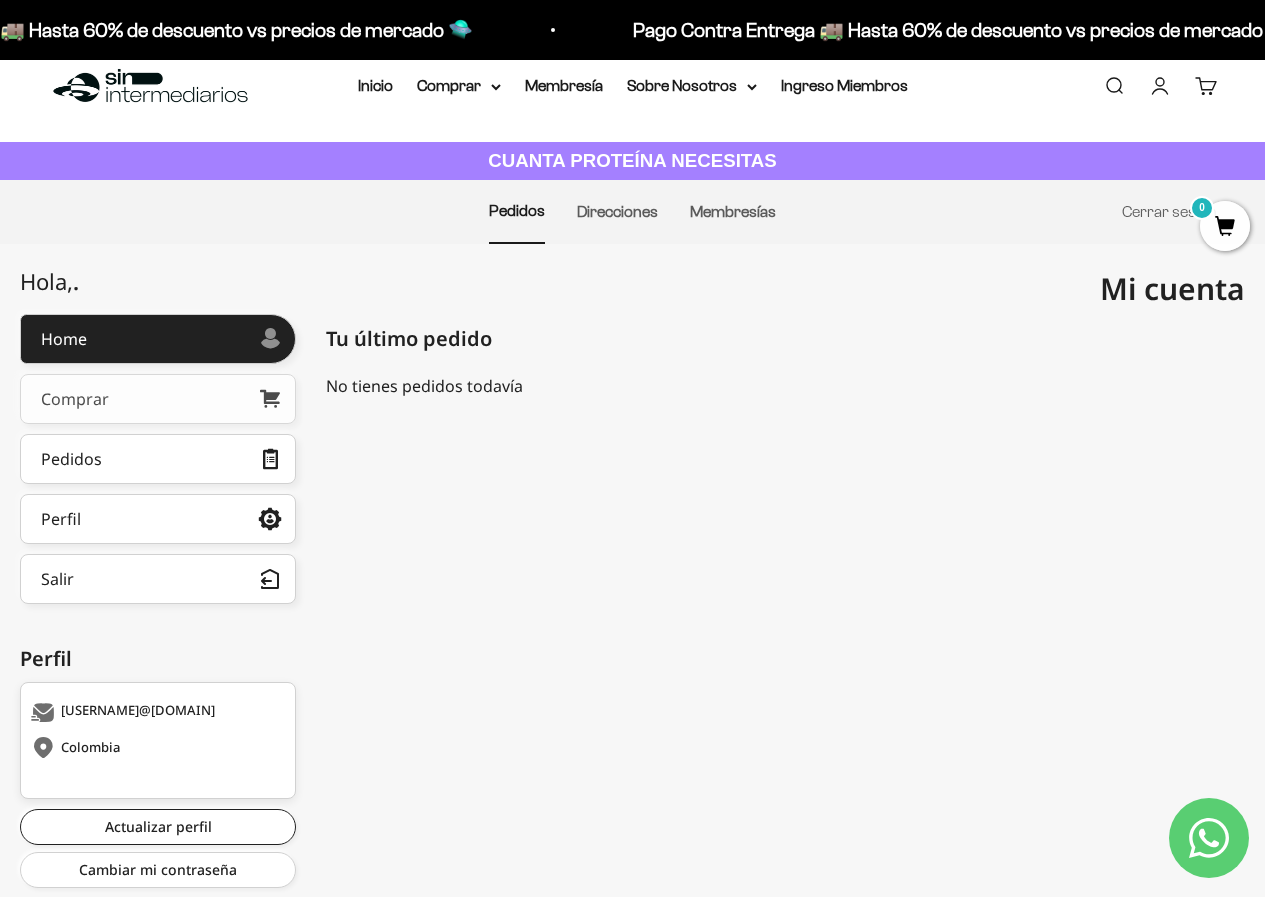 scroll, scrollTop: 0, scrollLeft: 0, axis: both 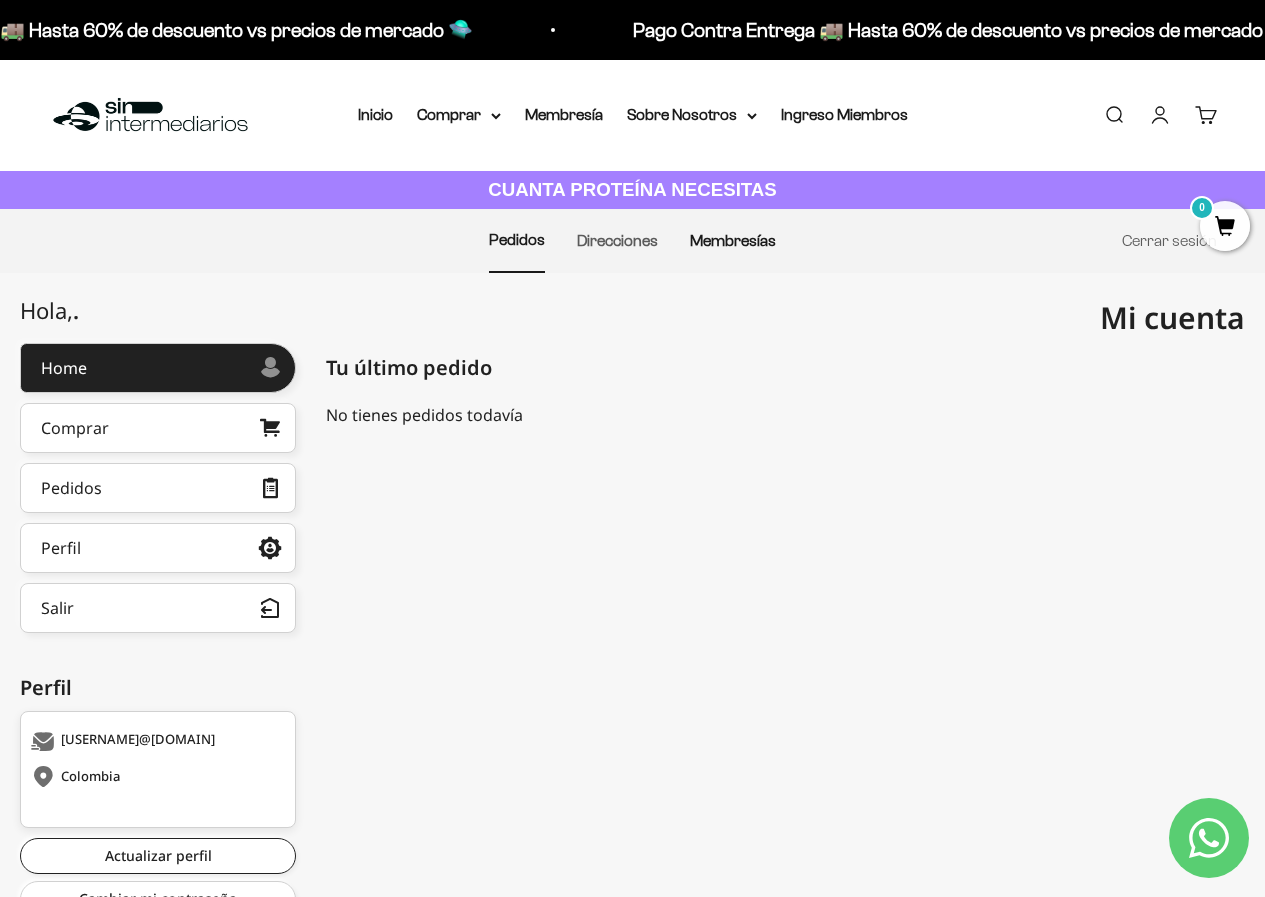 click on "Membresías" at bounding box center [733, 240] 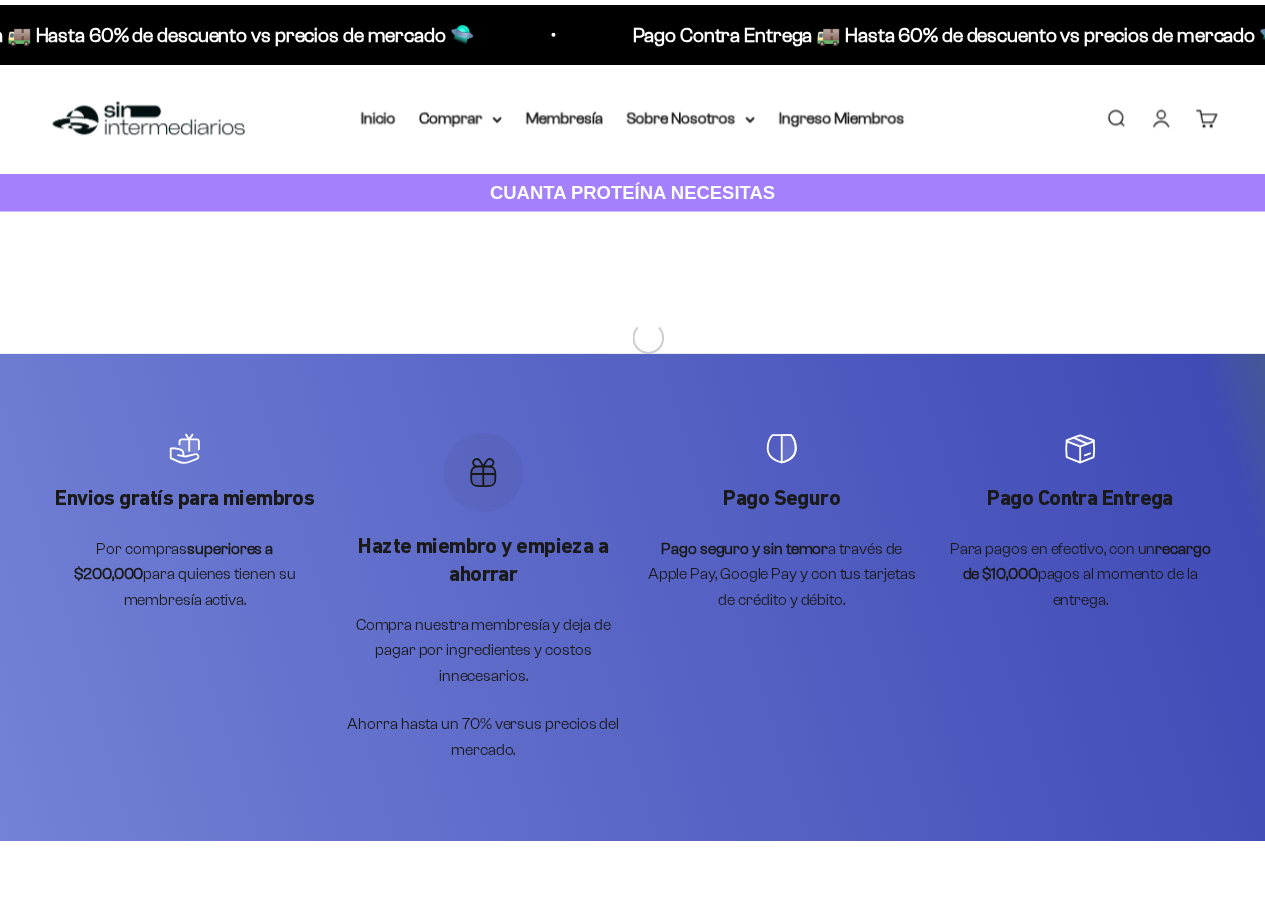 scroll, scrollTop: 0, scrollLeft: 0, axis: both 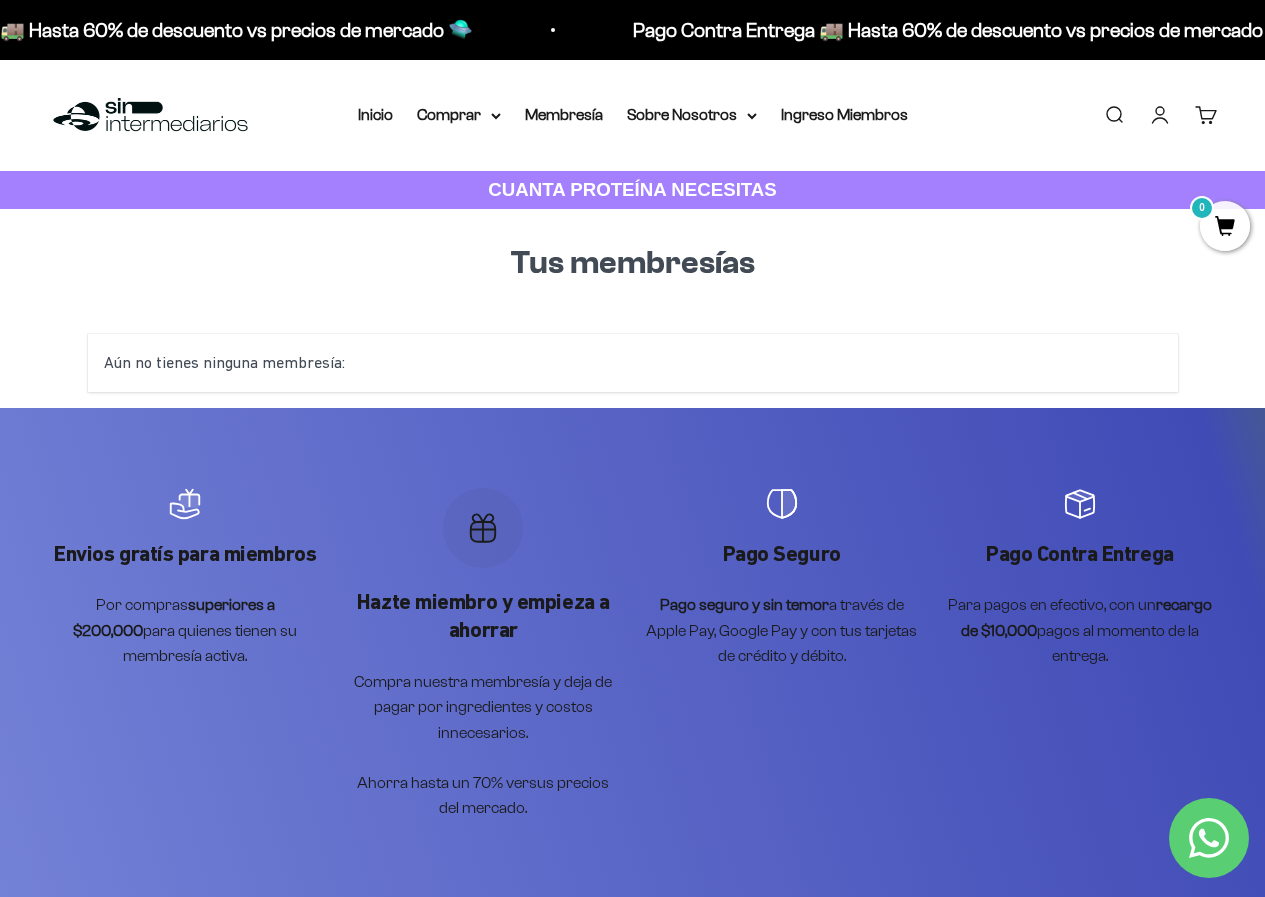 click on "Aún no tienes ninguna membresía:" at bounding box center (633, 363) 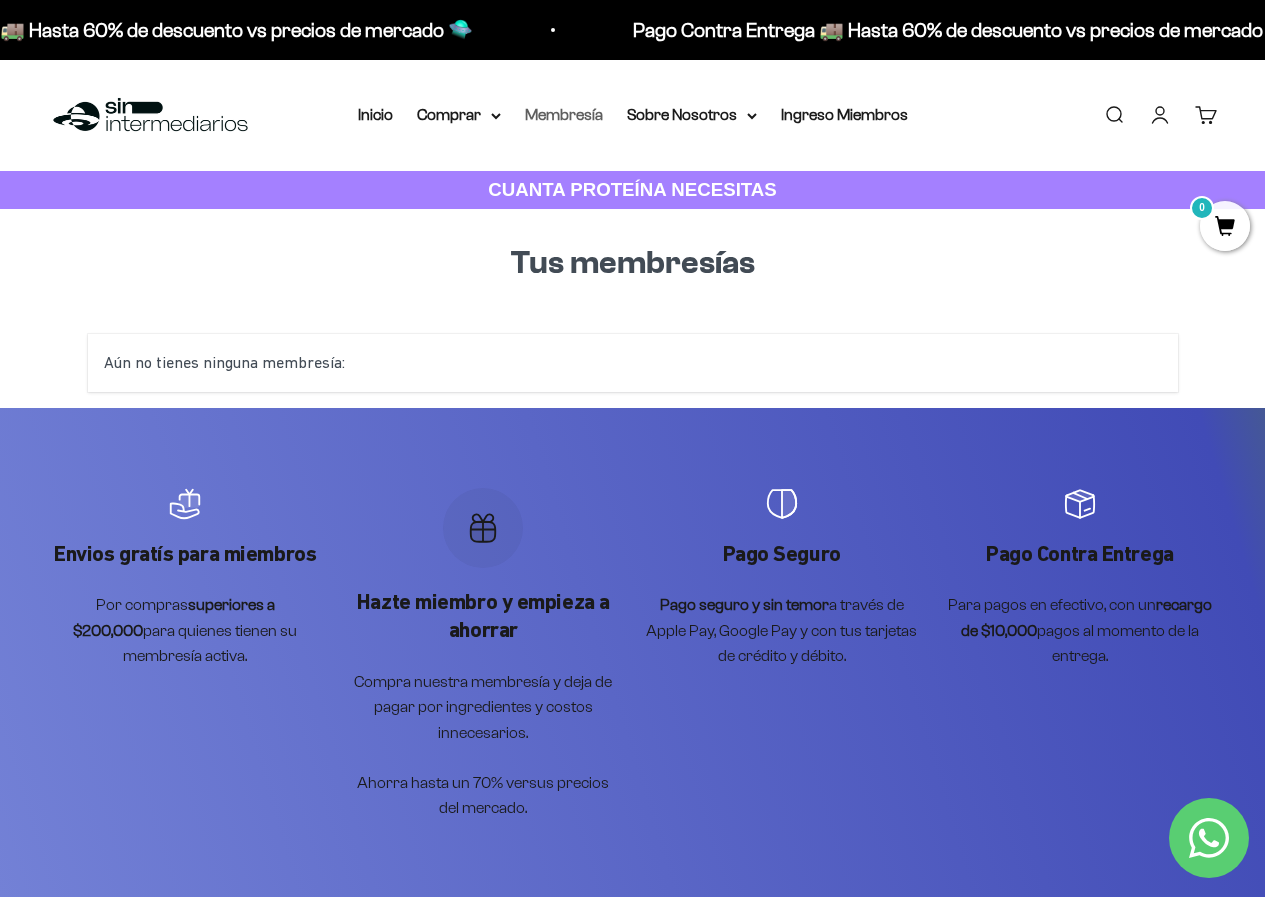 click on "Membresía" at bounding box center [564, 114] 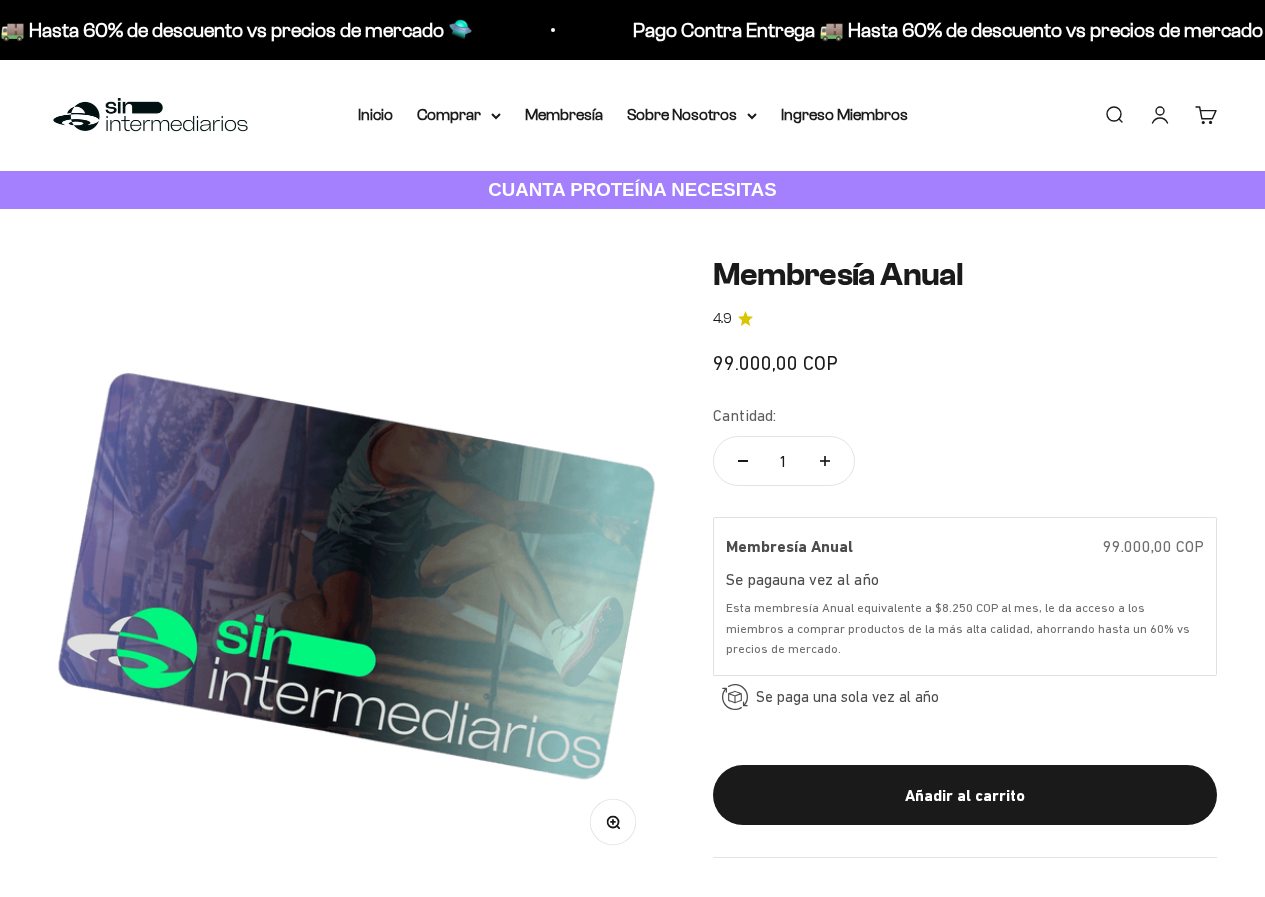 scroll, scrollTop: 0, scrollLeft: 0, axis: both 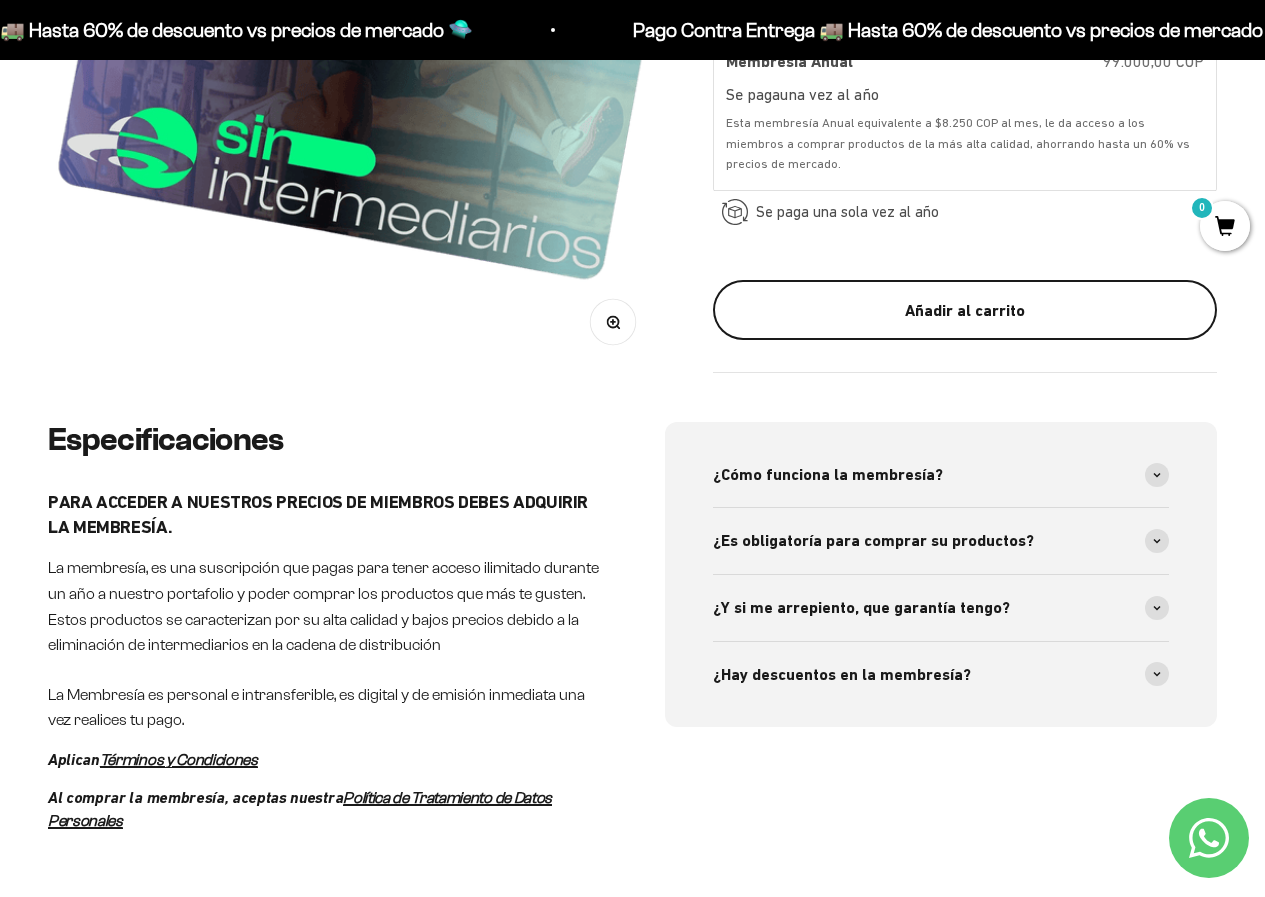 click on "Añadir al carrito" at bounding box center [965, 311] 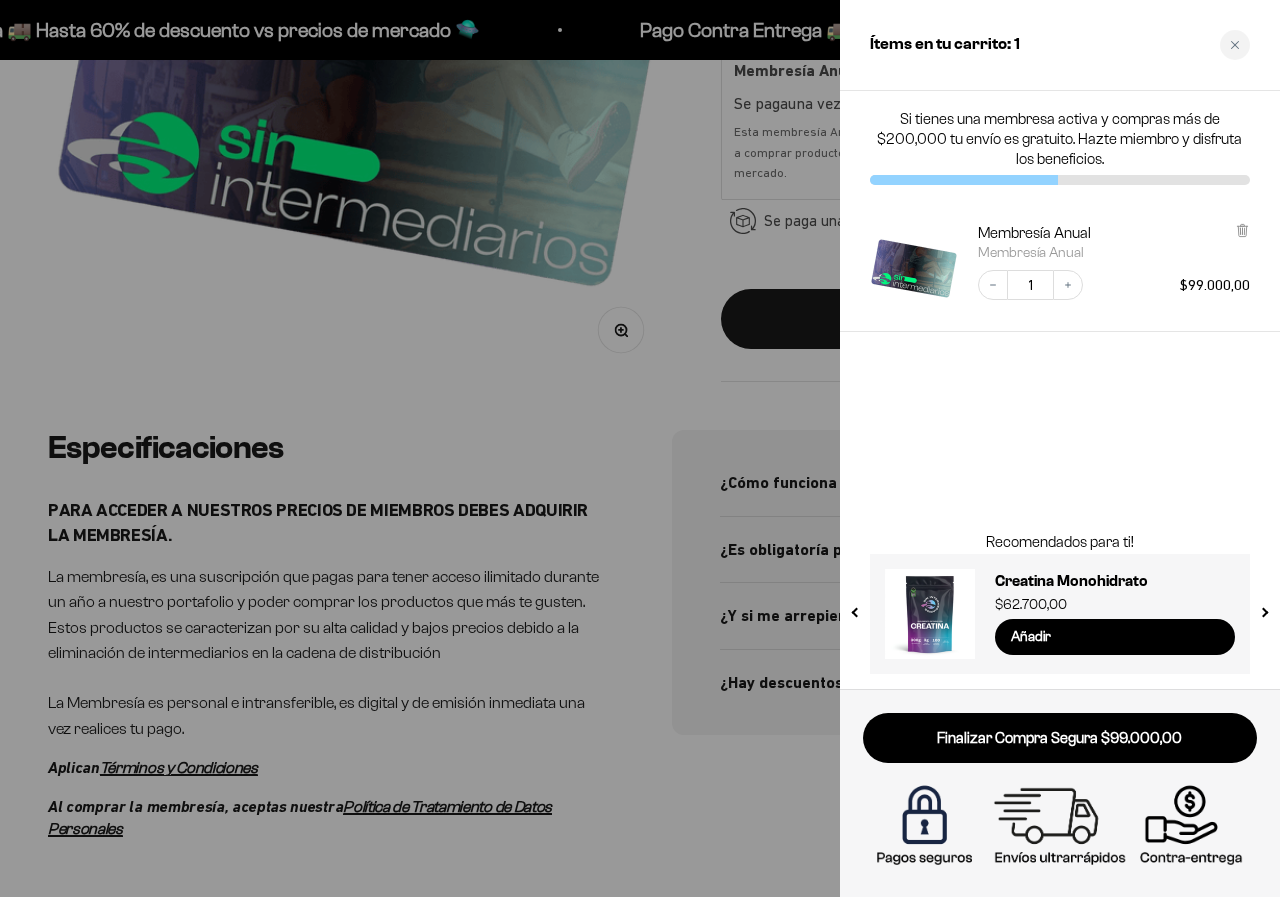 click at bounding box center (640, 448) 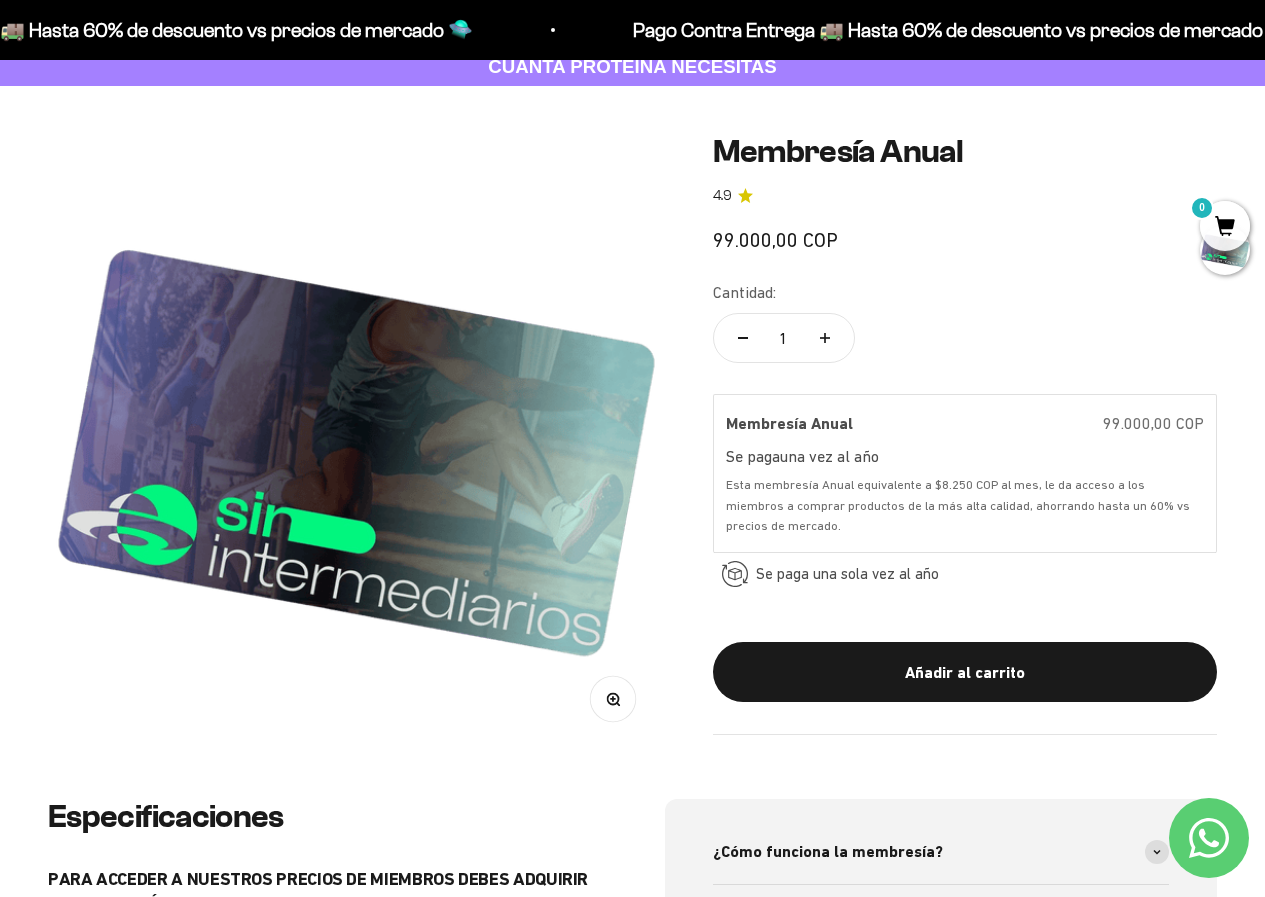 scroll, scrollTop: 0, scrollLeft: 0, axis: both 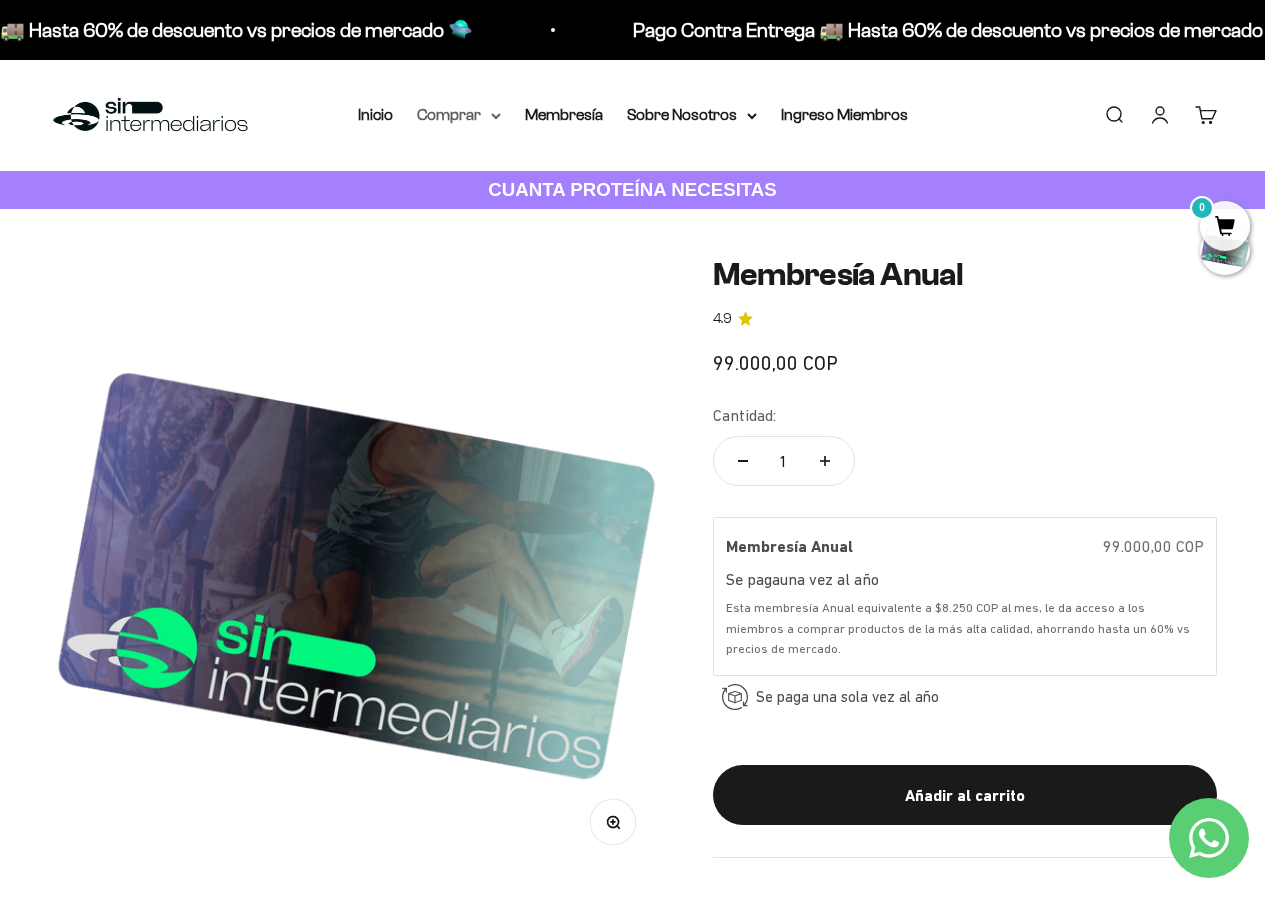 click on "Comprar" at bounding box center (459, 115) 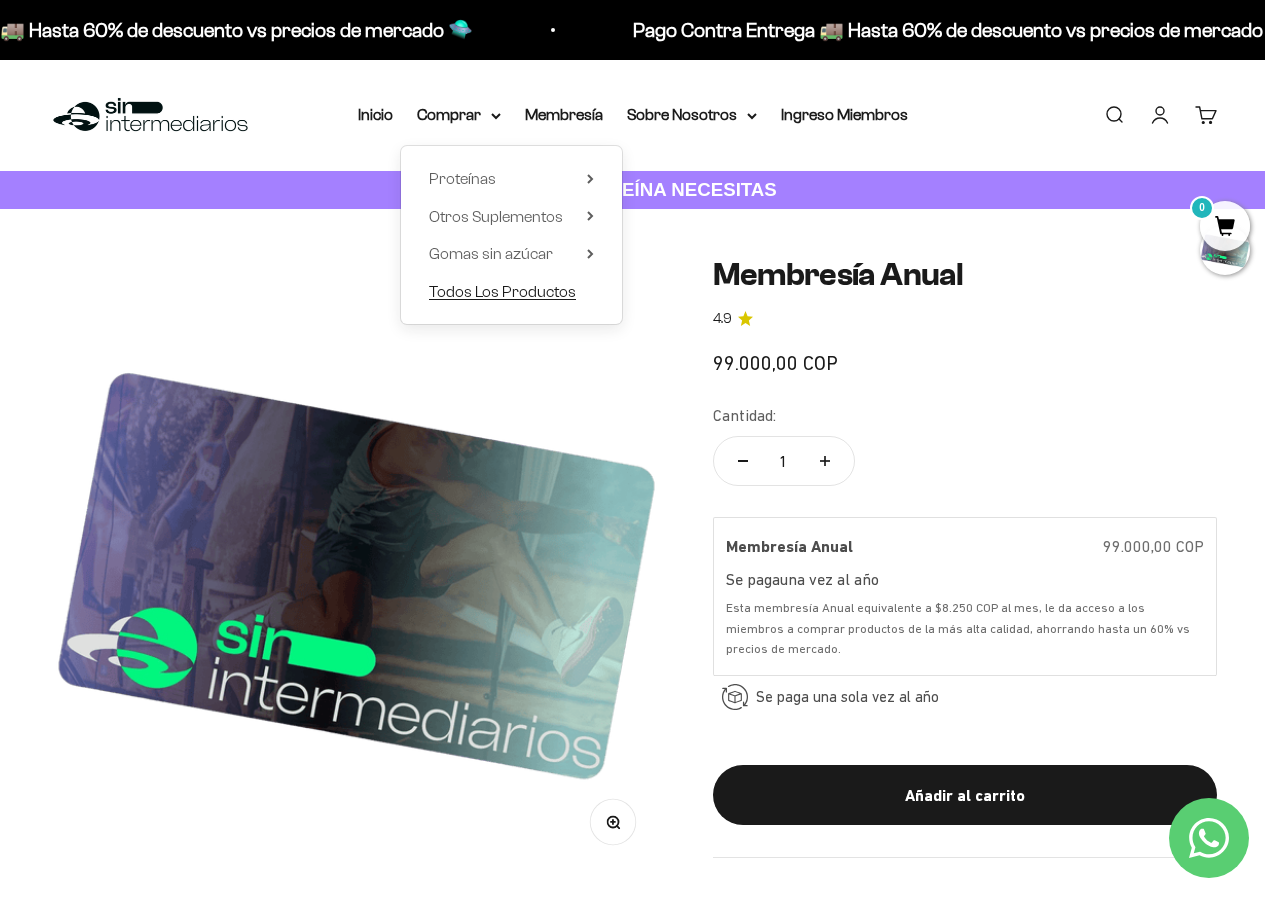 click on "Todos Los Productos" at bounding box center (502, 291) 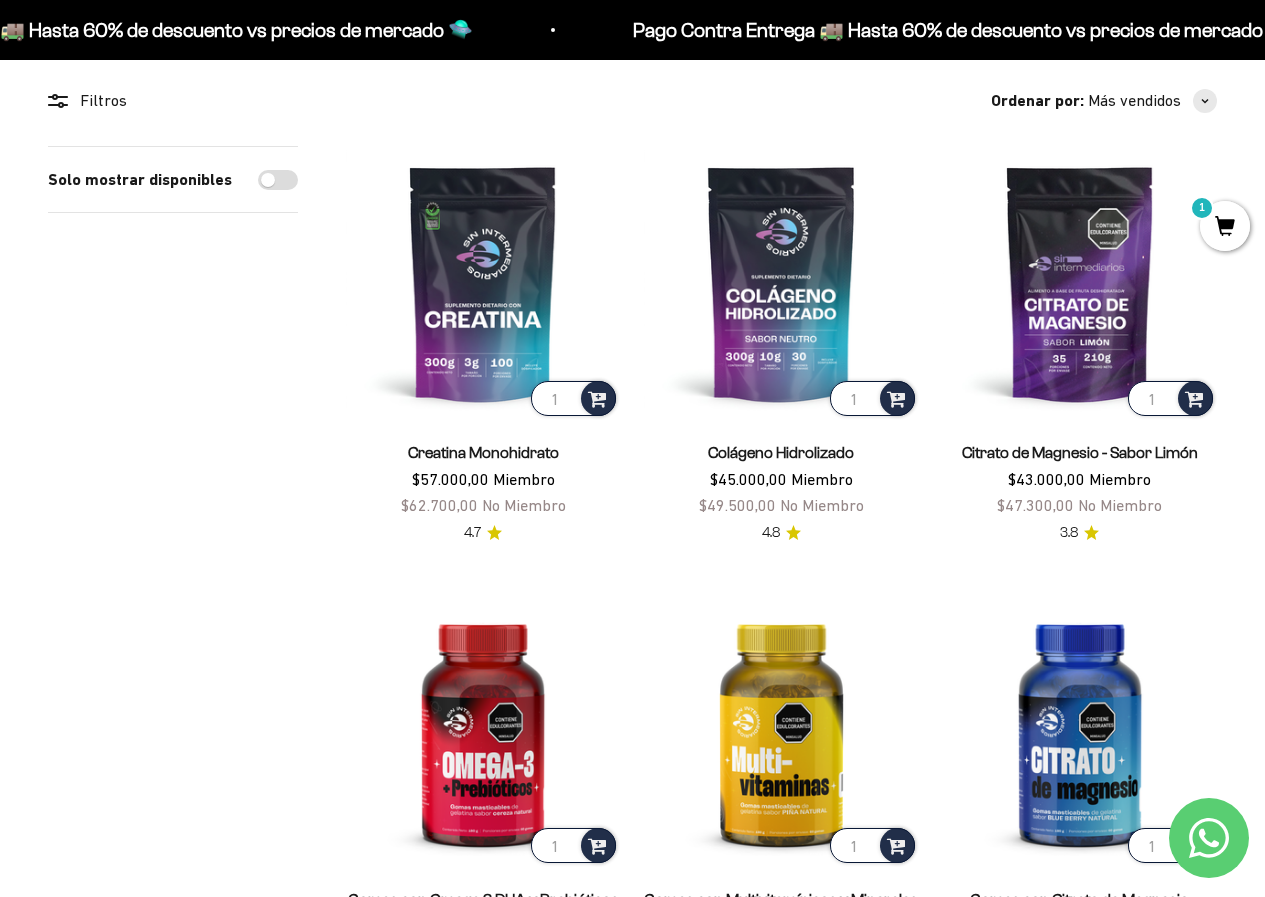 scroll, scrollTop: 200, scrollLeft: 0, axis: vertical 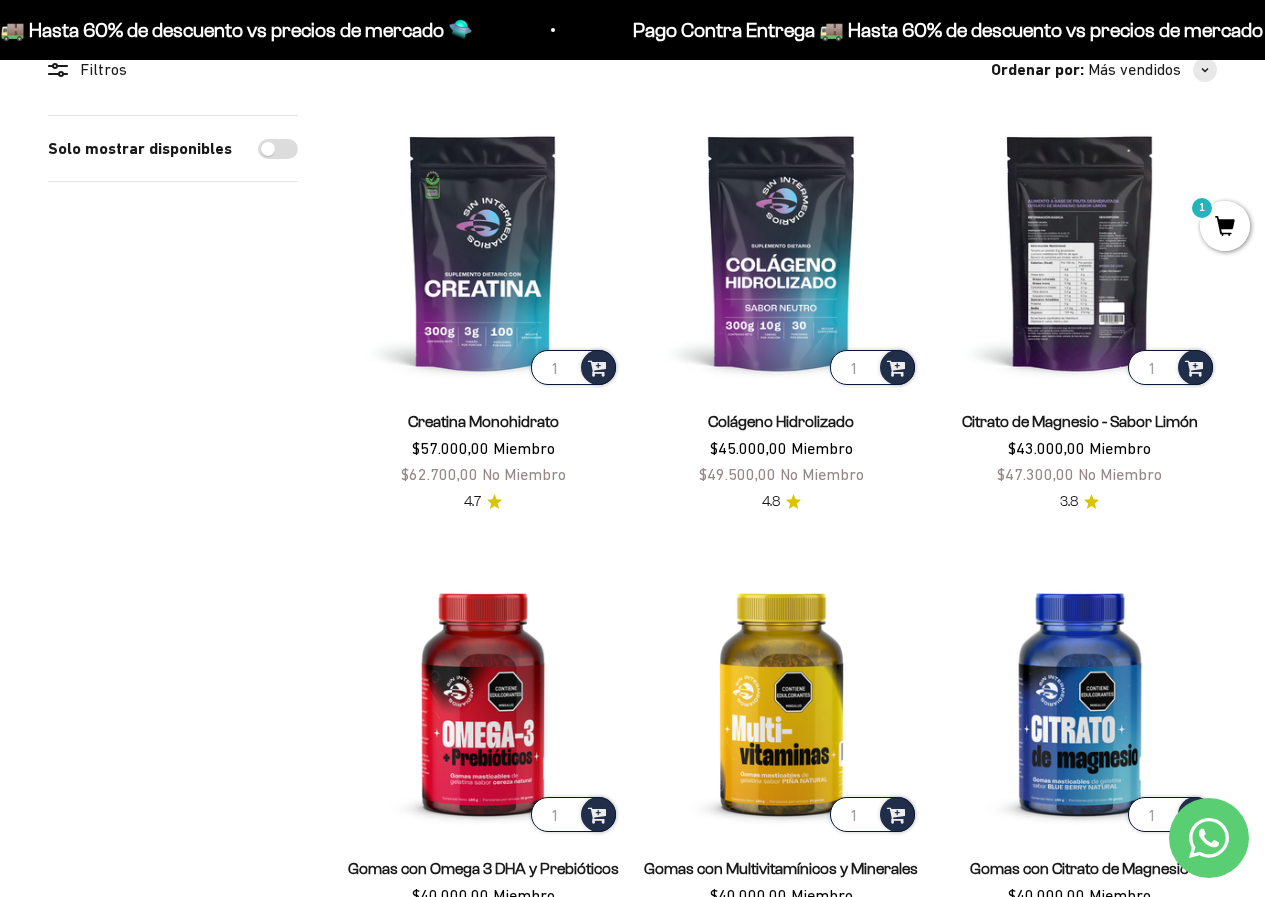 click at bounding box center (1080, 252) 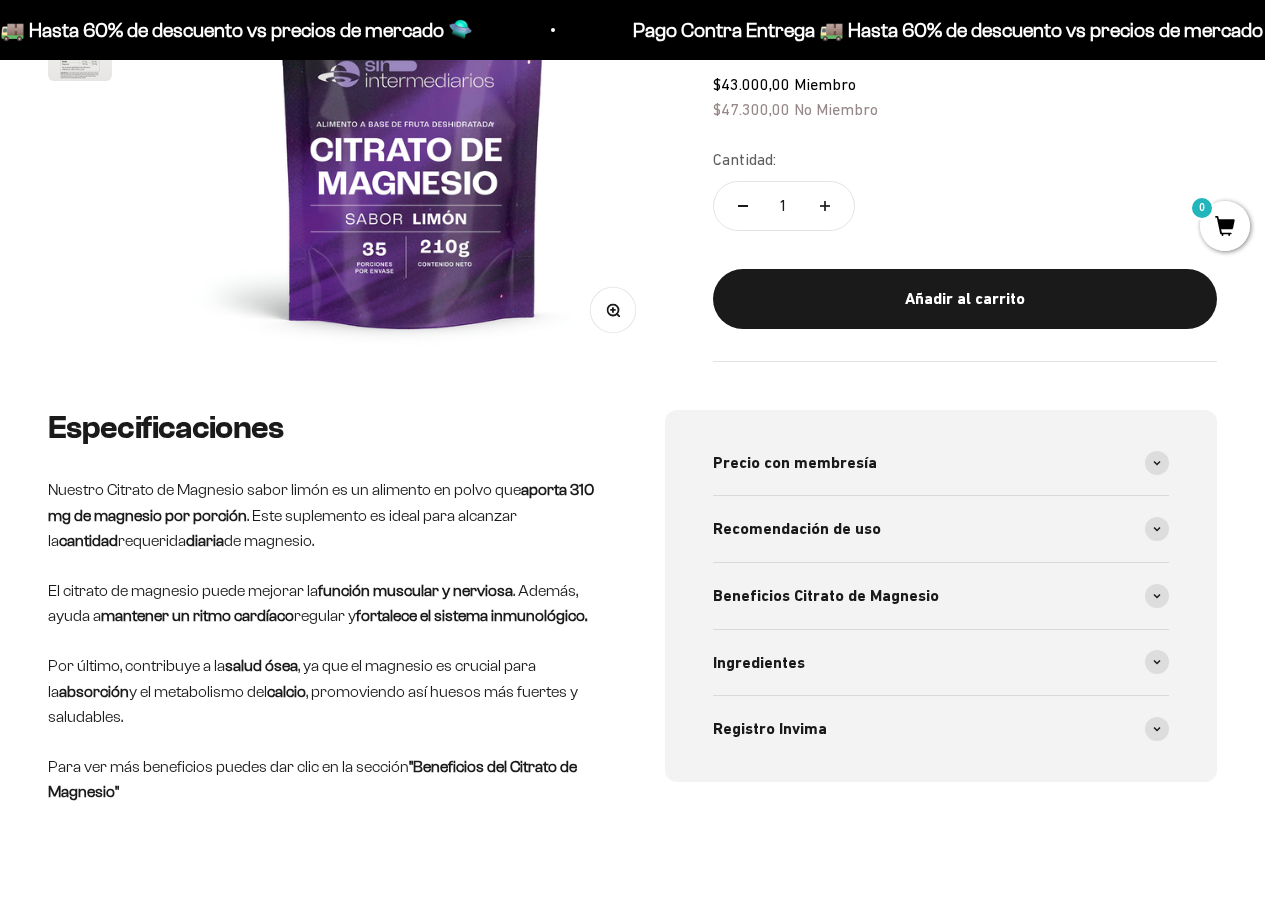 scroll, scrollTop: 400, scrollLeft: 0, axis: vertical 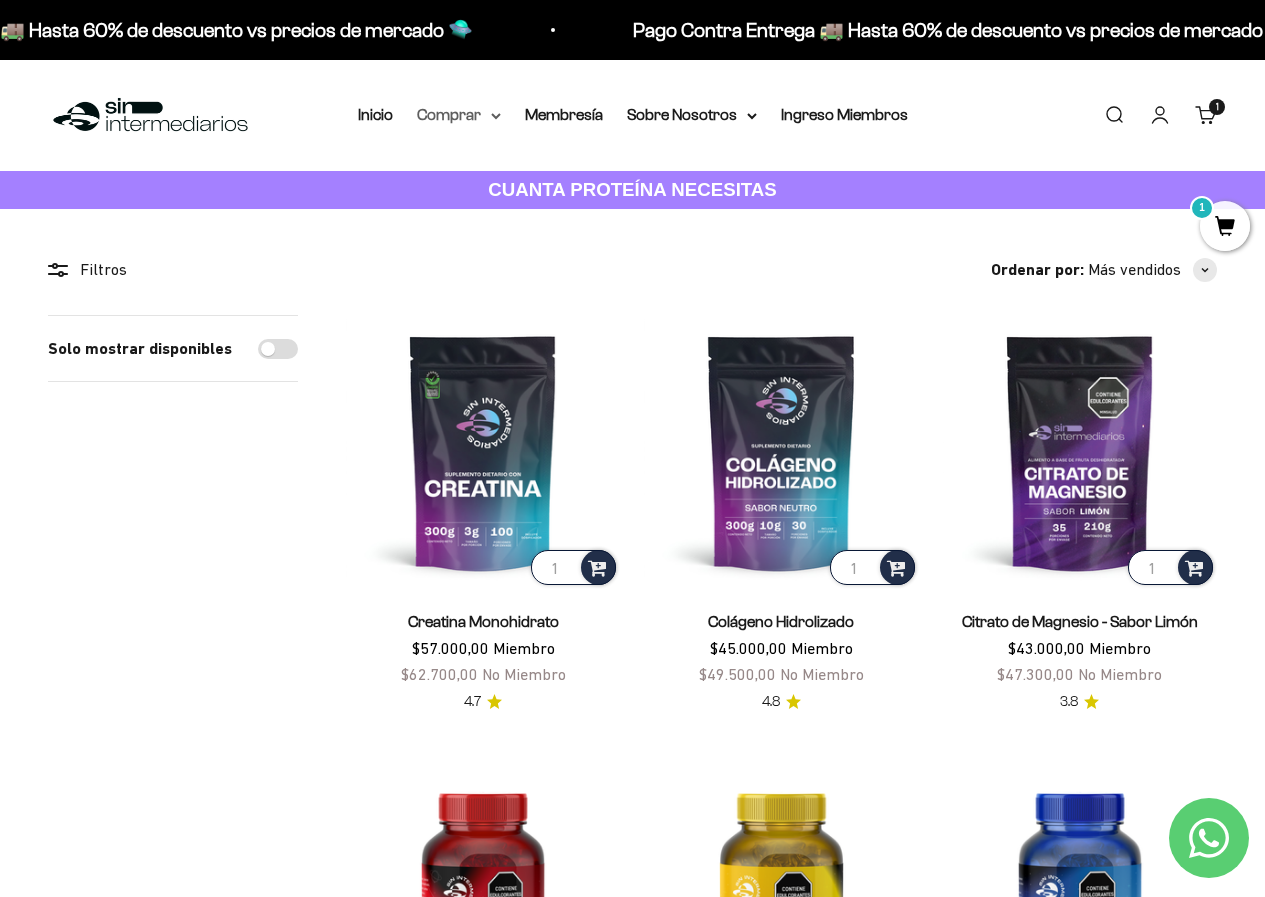 click on "Comprar" at bounding box center (459, 115) 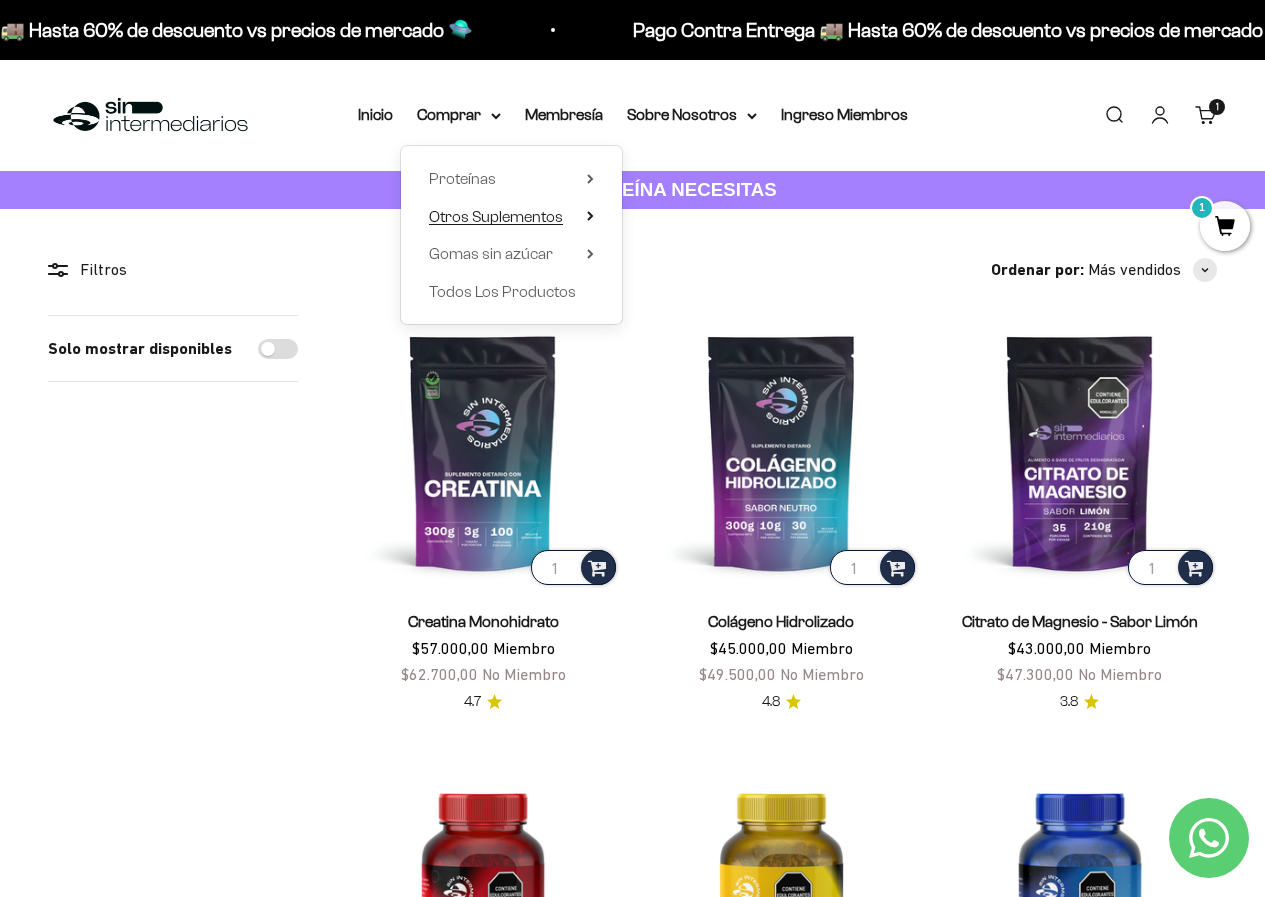 click on "Otros Suplementos" at bounding box center (496, 216) 